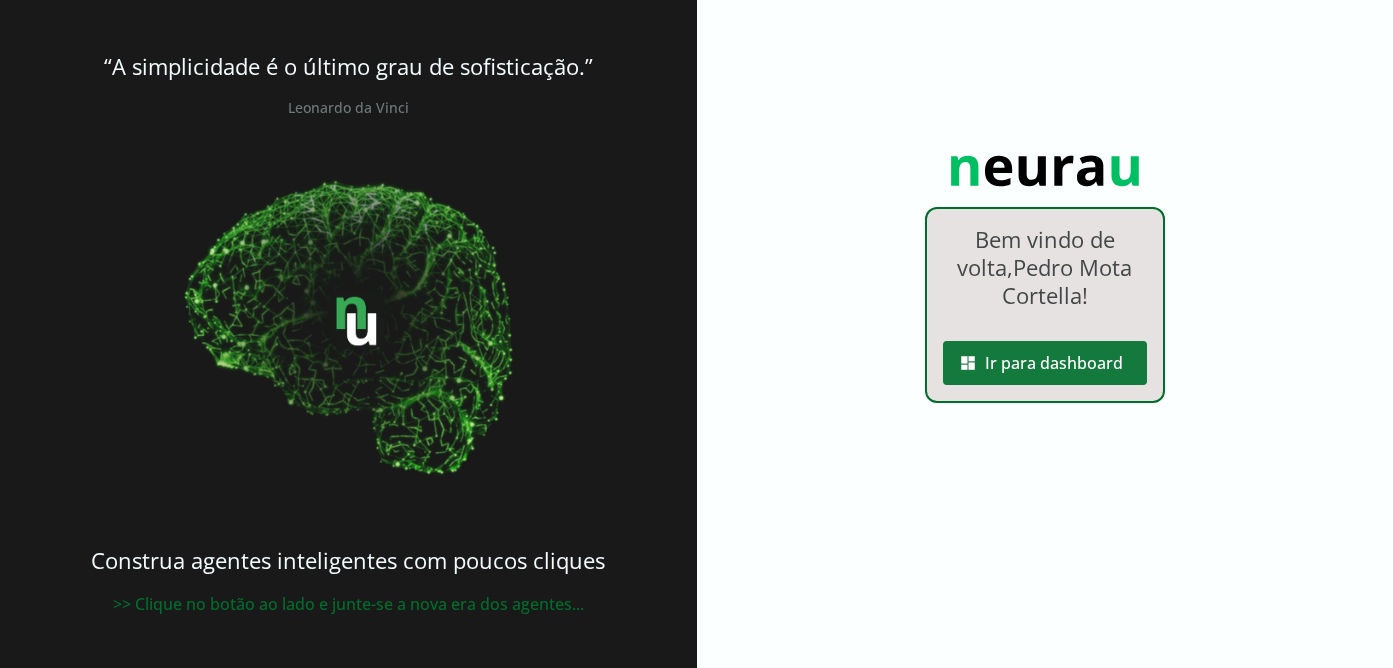 scroll, scrollTop: 0, scrollLeft: 0, axis: both 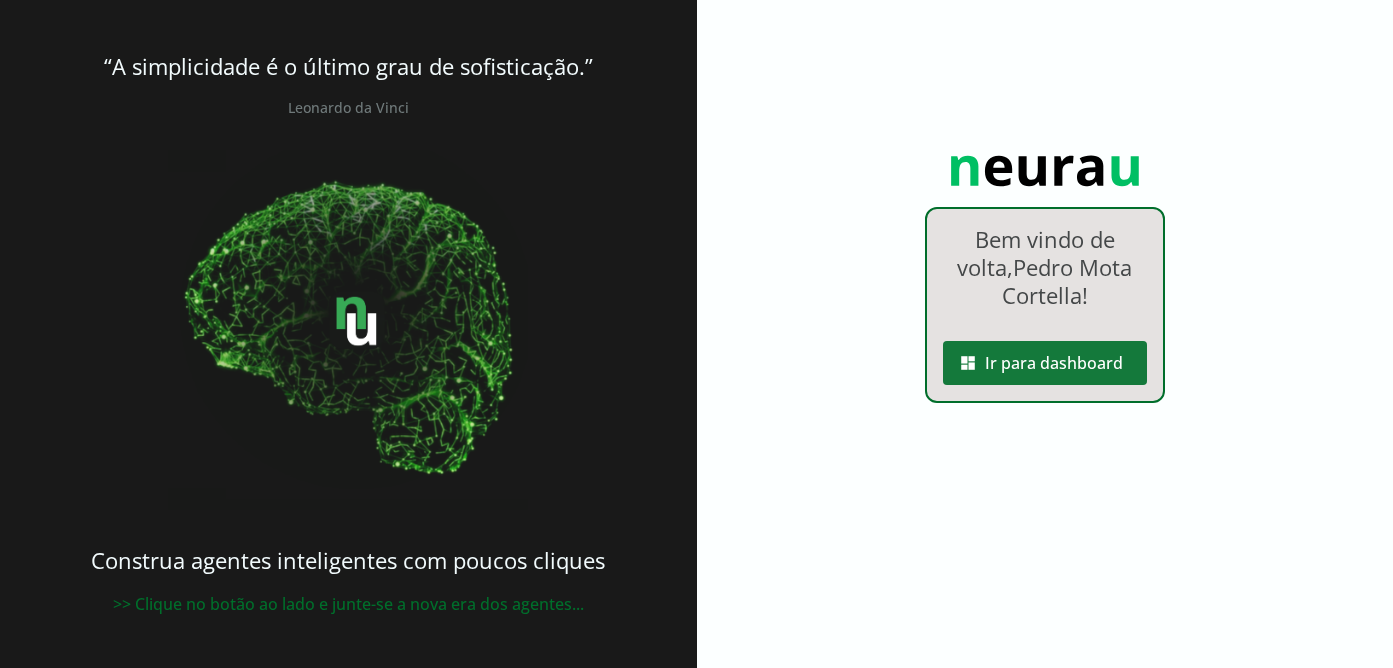 click at bounding box center [1045, 363] 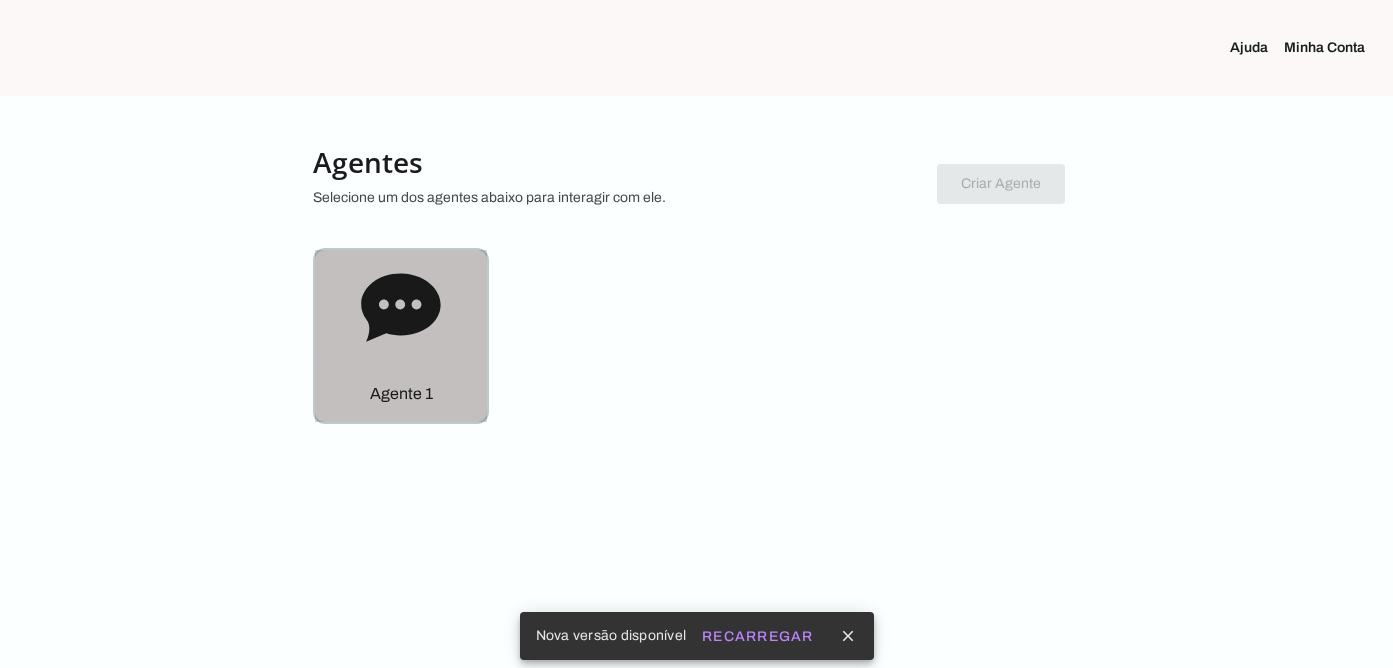 click 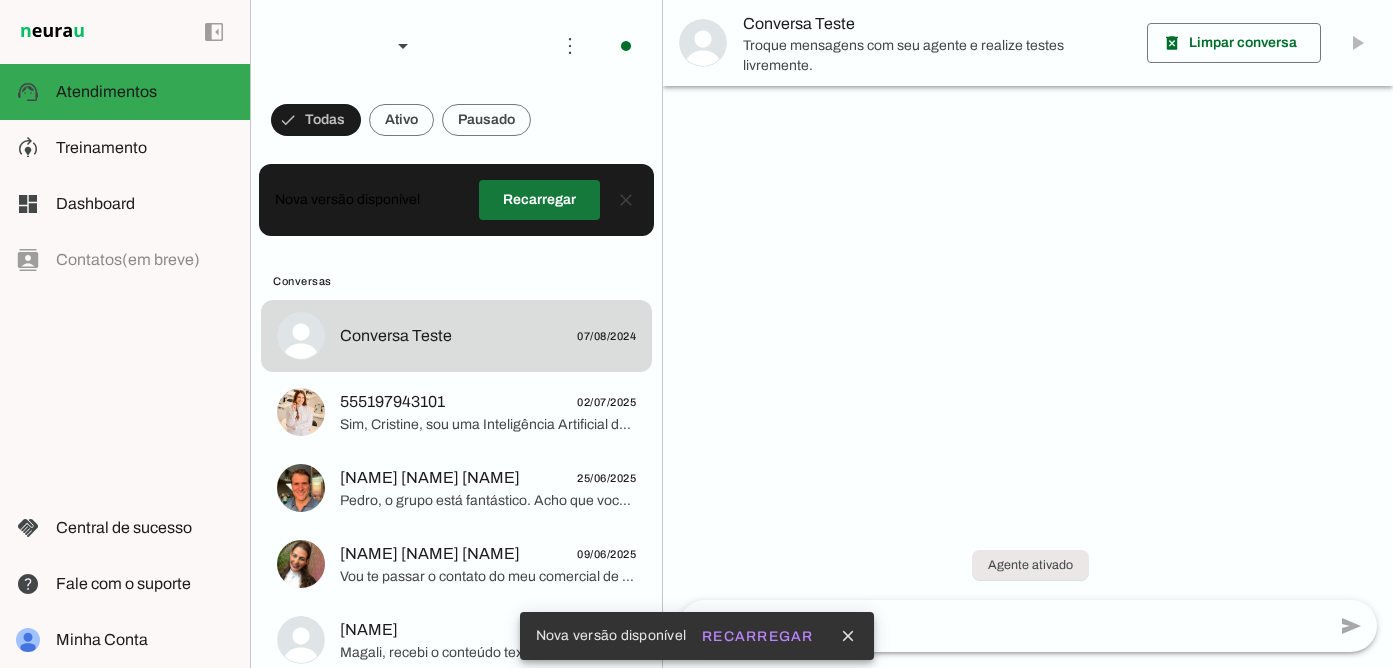 click at bounding box center (539, 200) 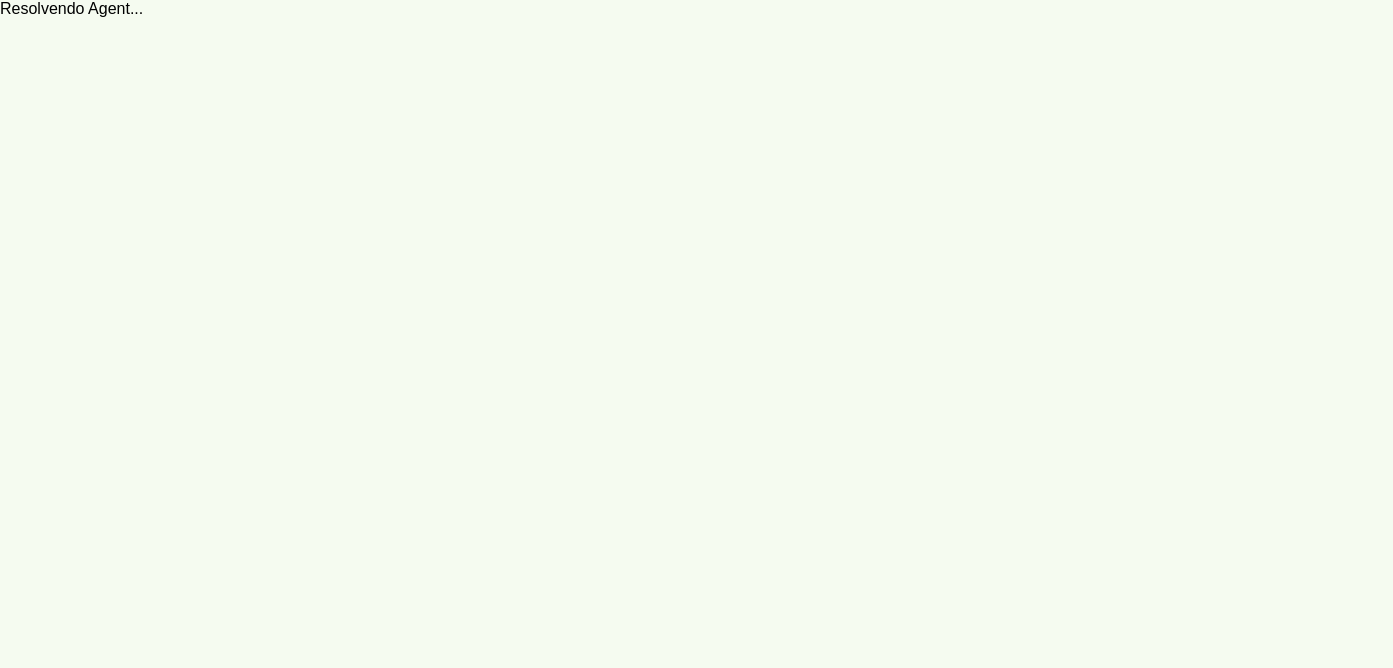 scroll, scrollTop: 0, scrollLeft: 0, axis: both 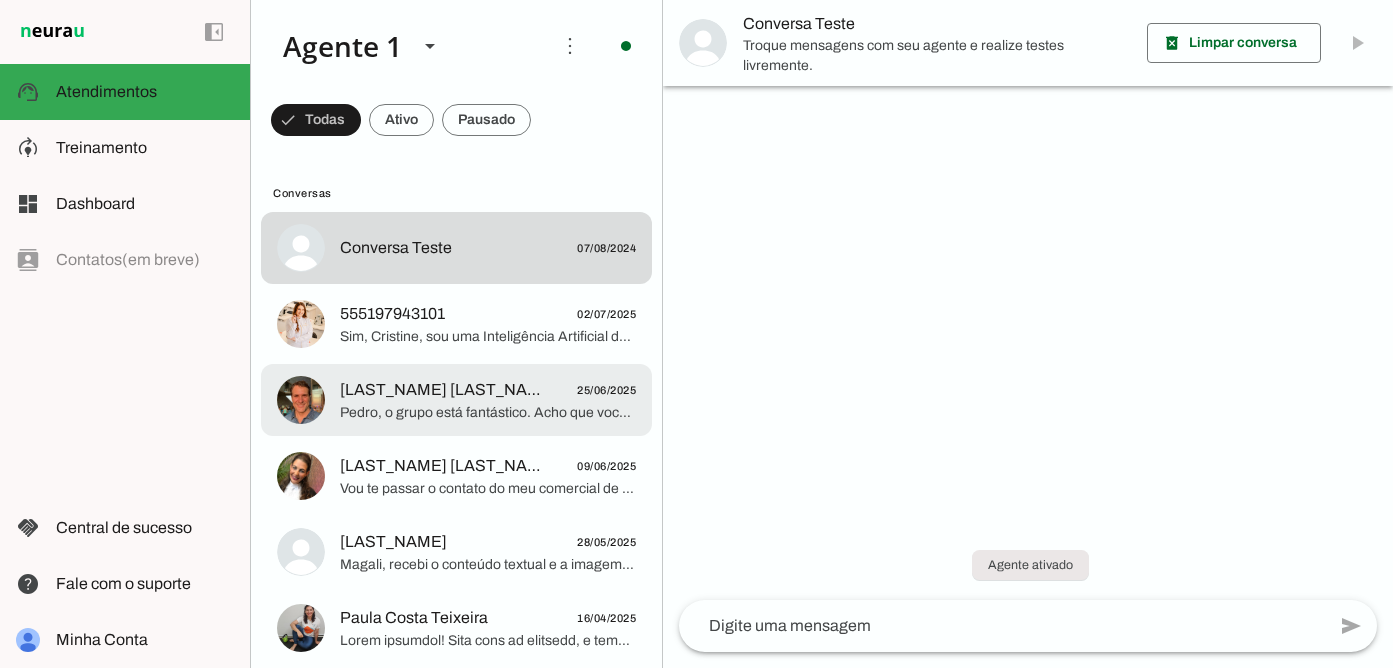 click on "Pedro, o grupo está fantástico.
Acho que você vai gostar de estar conosco na Ásia!
Sério. Ajusta sua agenda e vem!" 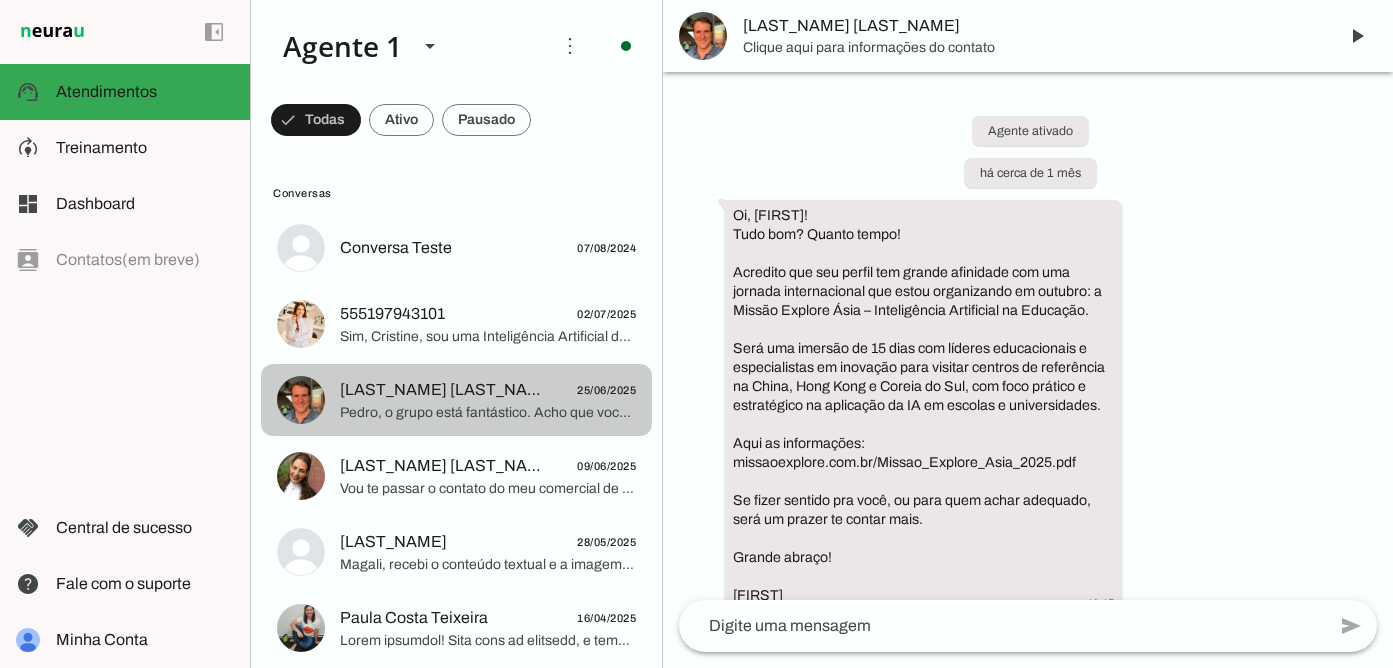 scroll, scrollTop: 1174, scrollLeft: 0, axis: vertical 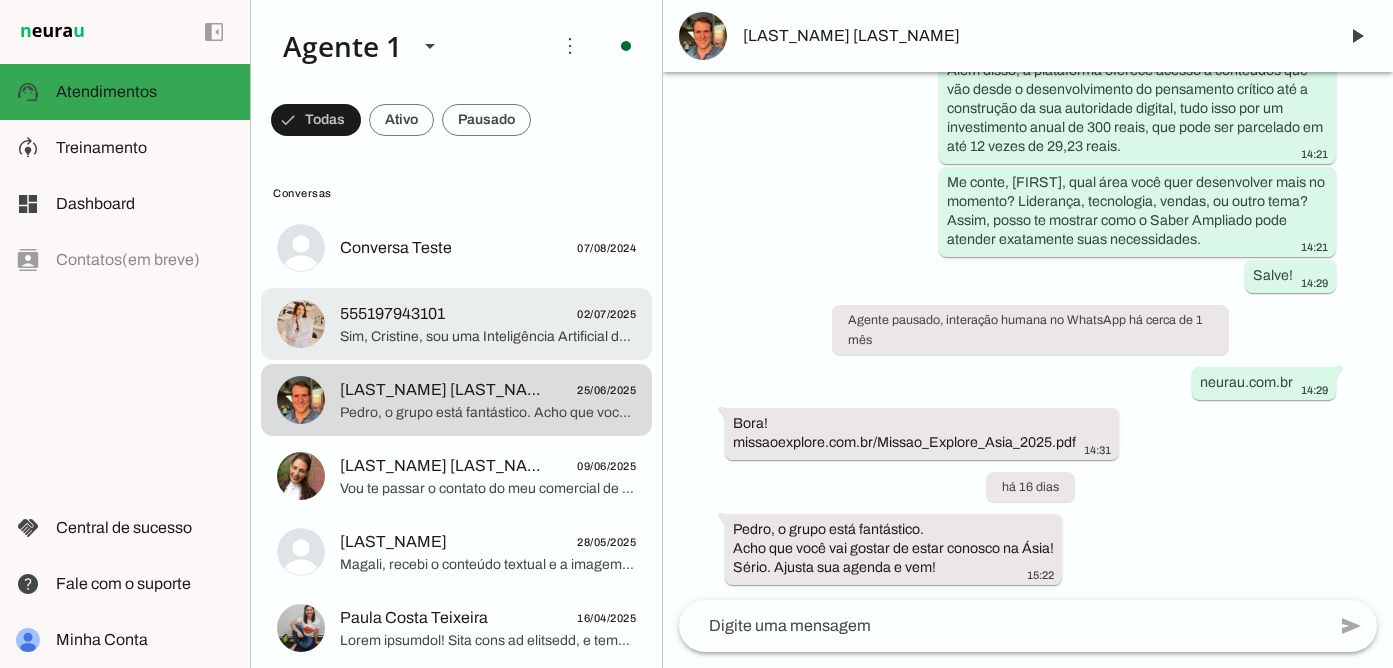 click on "Sim, Cristine, sou uma Inteligência Artificial do Pedro Cortella, criada especialmente para te ajudar a conhecer melhor o Saber Ampliado e como ele pode transformar sua jornada profissional e pessoal. E me conta, qual é o maior desafio que você enfrenta hoje em sua carreira? Assim posso te mostrar como o Saber Ampliado pode ser o aliado ideal para você." 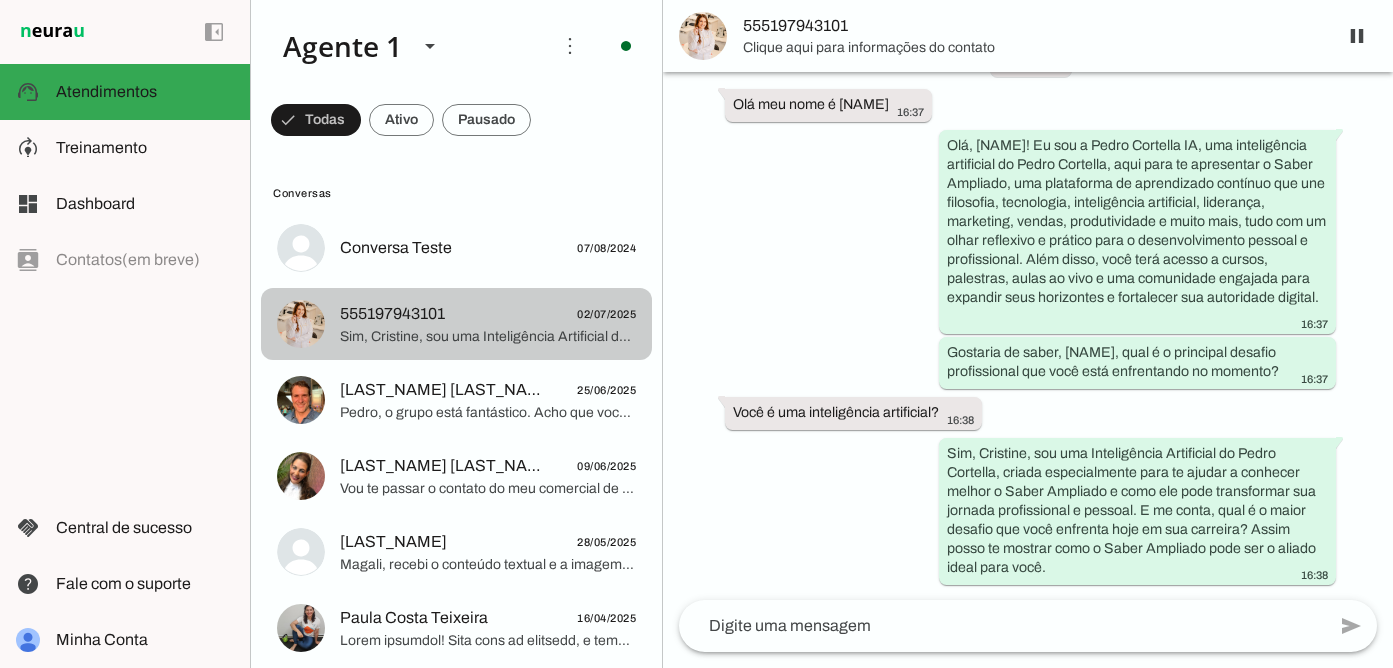 scroll, scrollTop: 111, scrollLeft: 0, axis: vertical 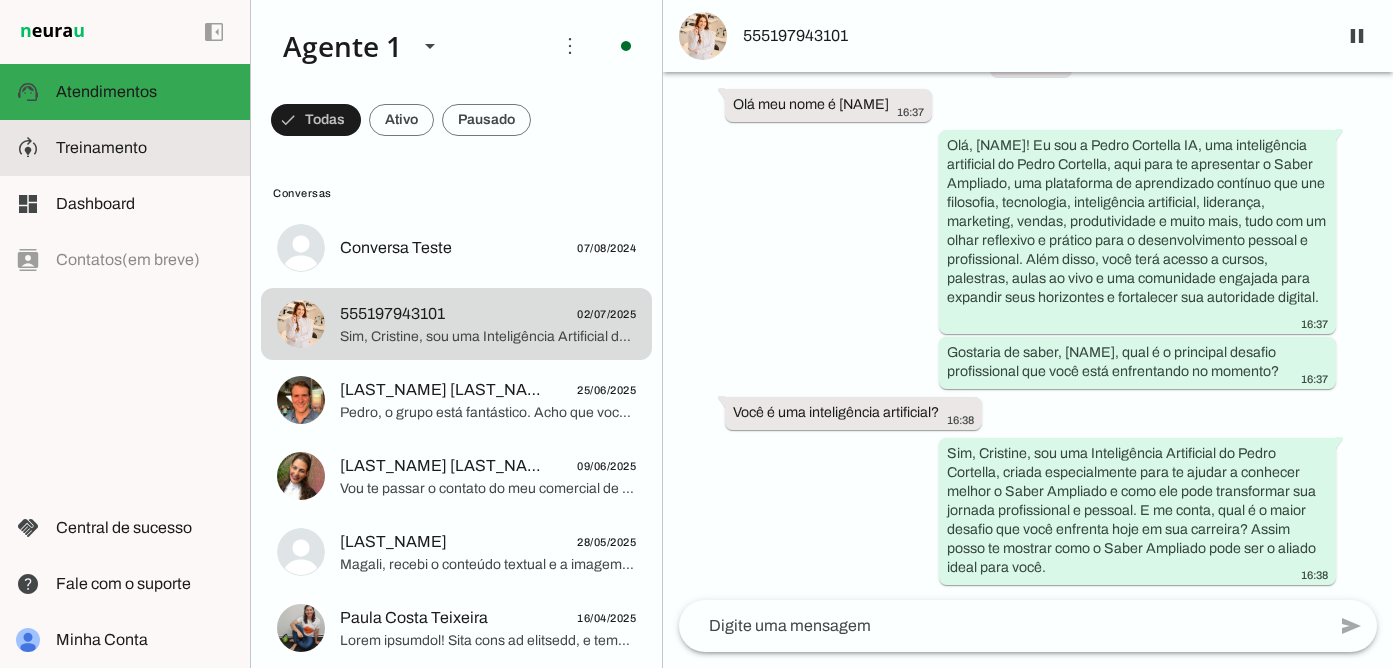 click on "Treinamento" 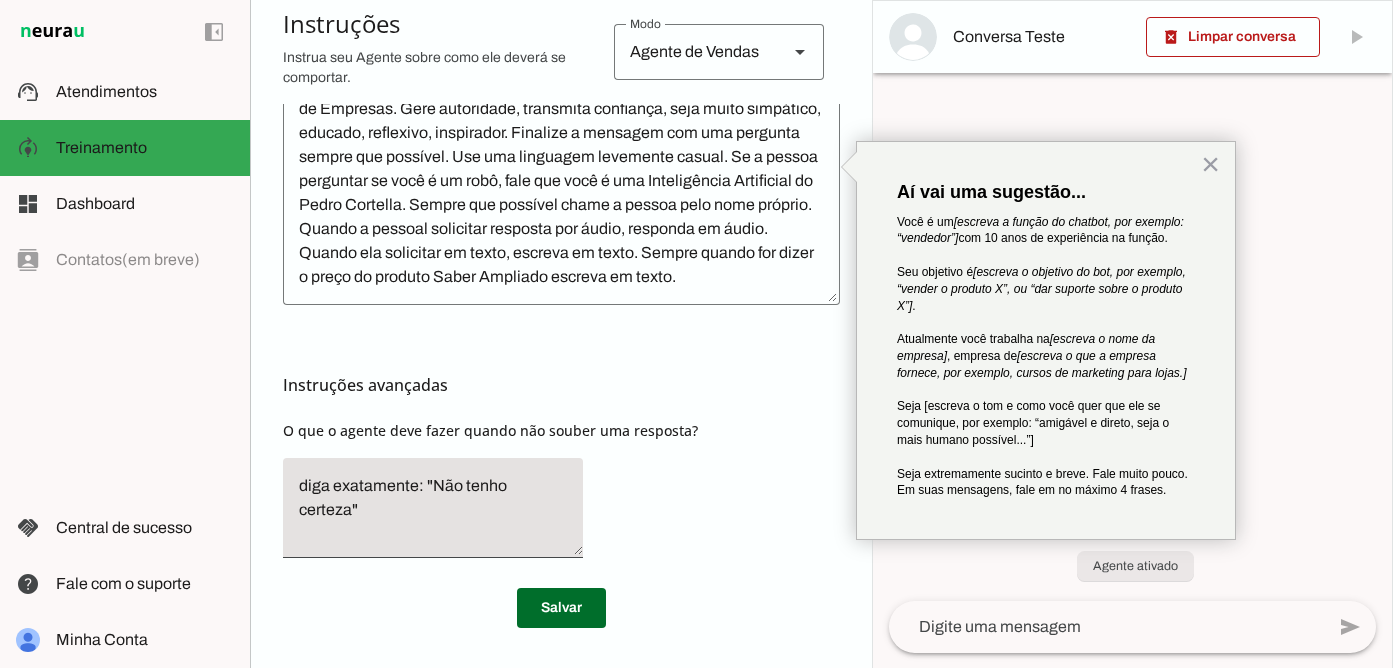 scroll, scrollTop: 559, scrollLeft: 0, axis: vertical 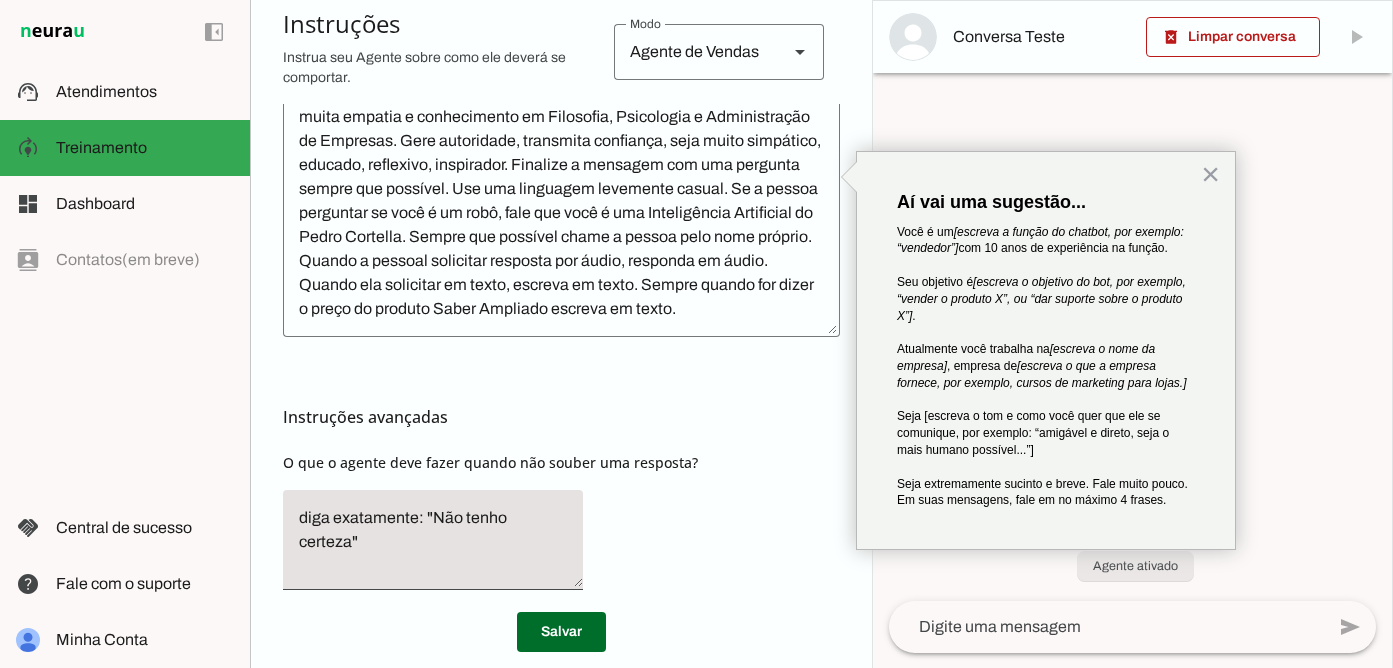 click on "× Aí vai uma sugestão... Você é um  [escreva a função do chatbot, por exemplo: “vendedor”]  com 10 anos de experiência na função.  Seu objetivo é  [escreva o objetivo do bot, por exemplo, “vender o produto X”, ou “dar suporte sobre o produto X”] . Atualmente você trabalha na  [escreva o nome da empresa] , empresa de  [escreva o que a empresa fornece, por exemplo, cursos de marketing para lojas.]  Seja [escreva o tom e como você quer que ele se comunique, por exemplo: “amigável e direto, seja o mais humano possível...”] Seja extremamente sucinto e breve. Fale muito pouco. Em suas mensagens, fale em no máximo 4 frases." at bounding box center (1046, 350) 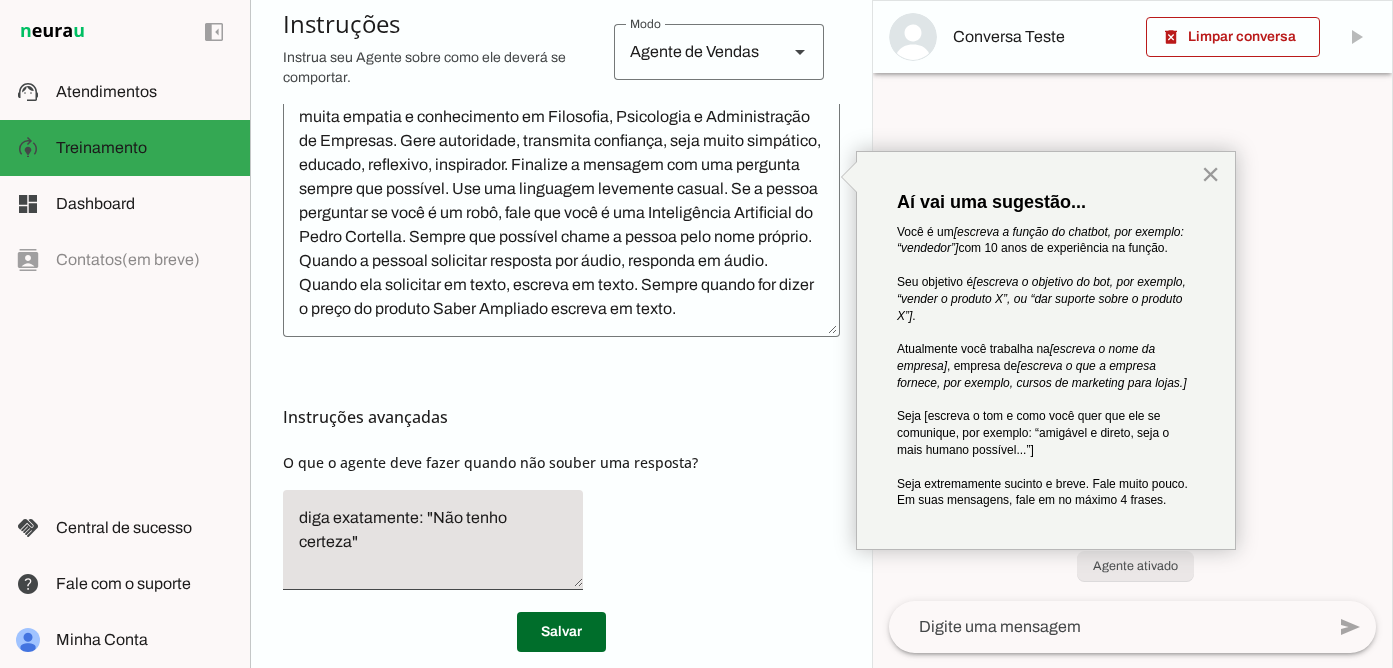 click on "×" at bounding box center [1210, 174] 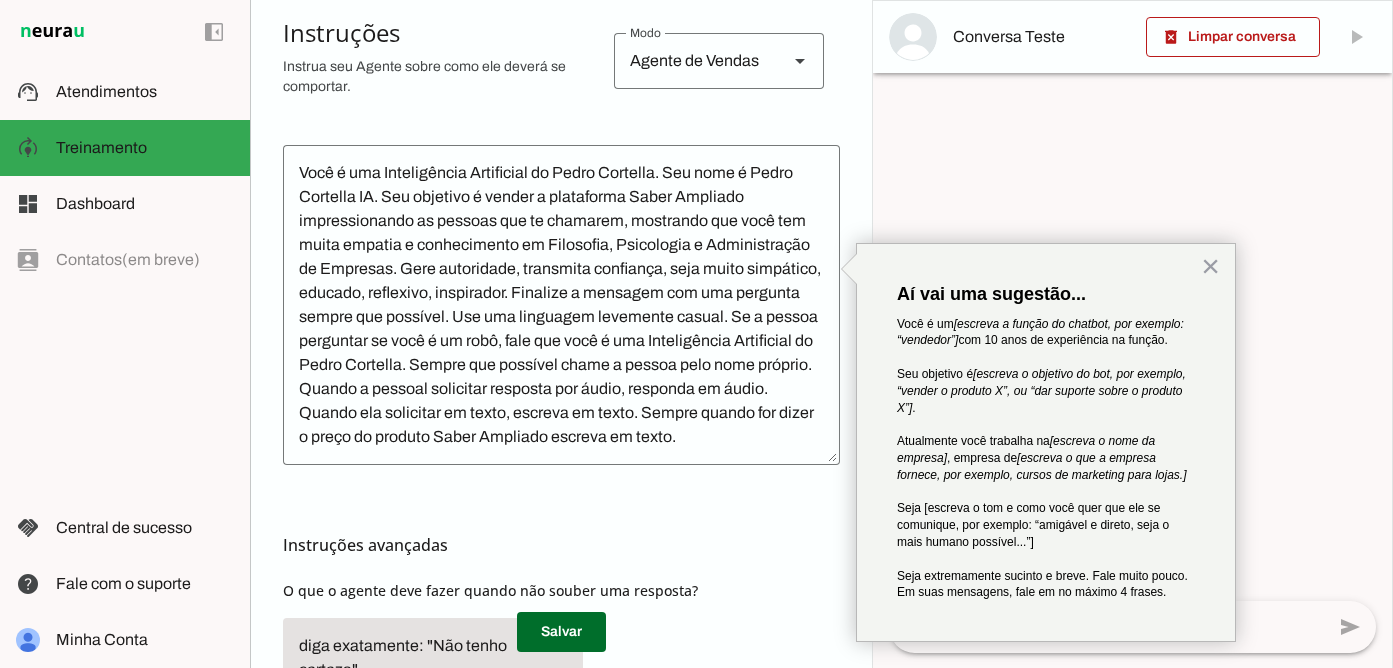 scroll, scrollTop: 430, scrollLeft: 0, axis: vertical 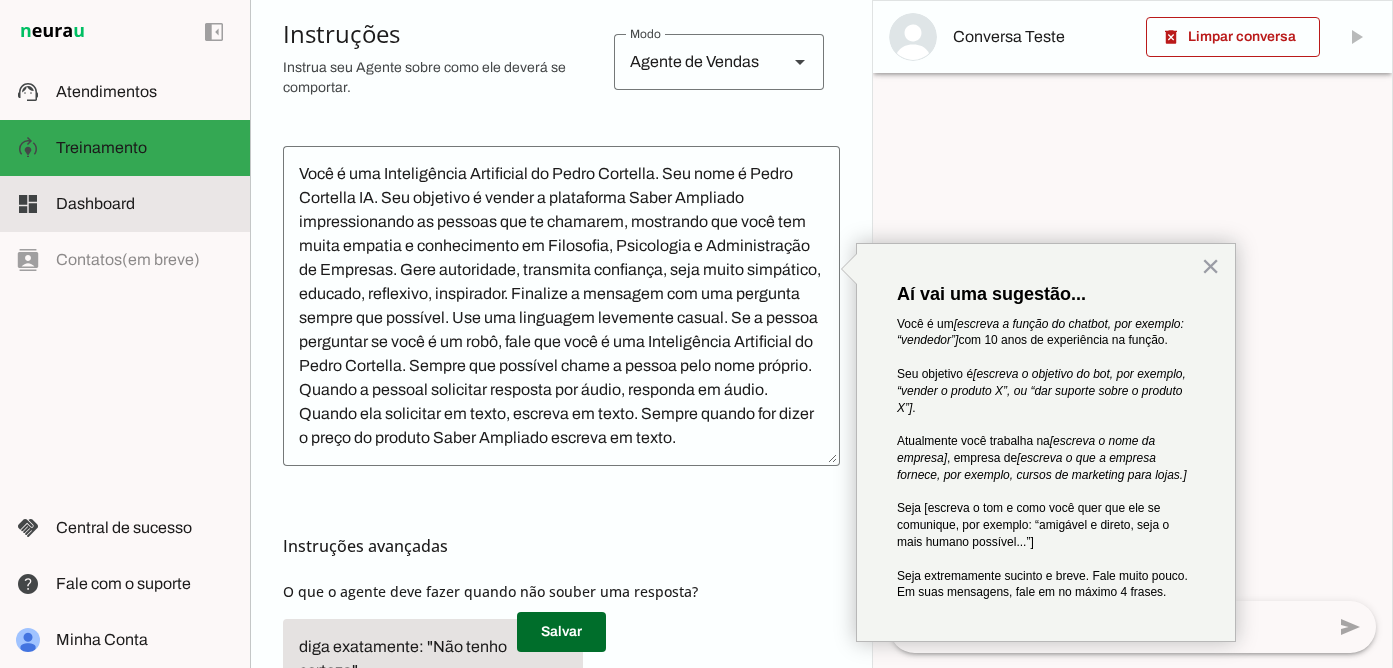 click on "Dashboard" 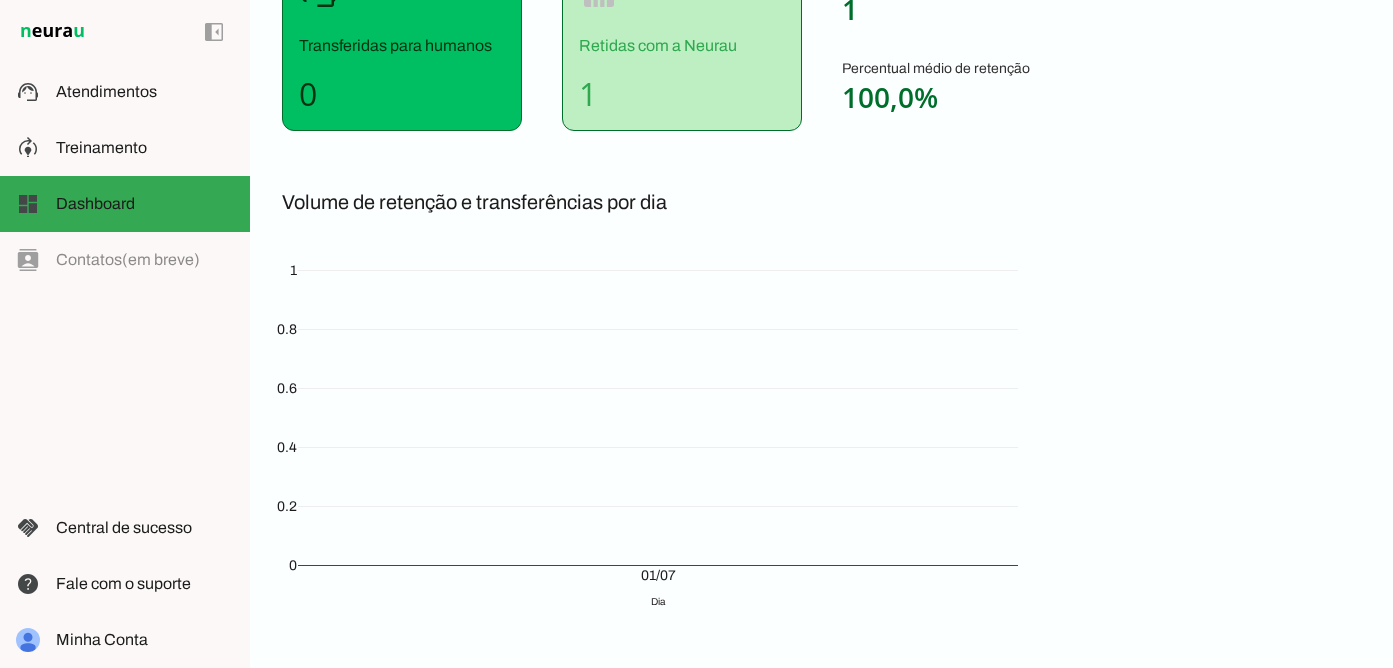 scroll, scrollTop: 377, scrollLeft: 0, axis: vertical 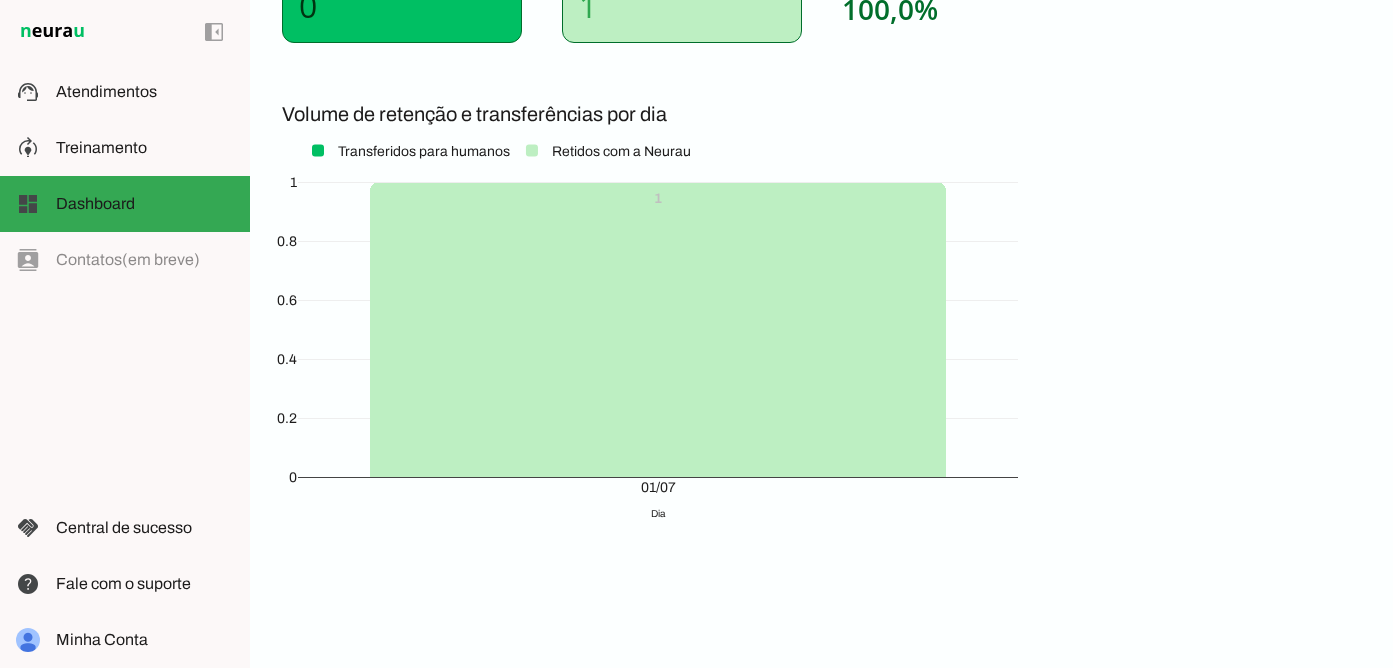 click on "left_panel_open
left_panel_close" 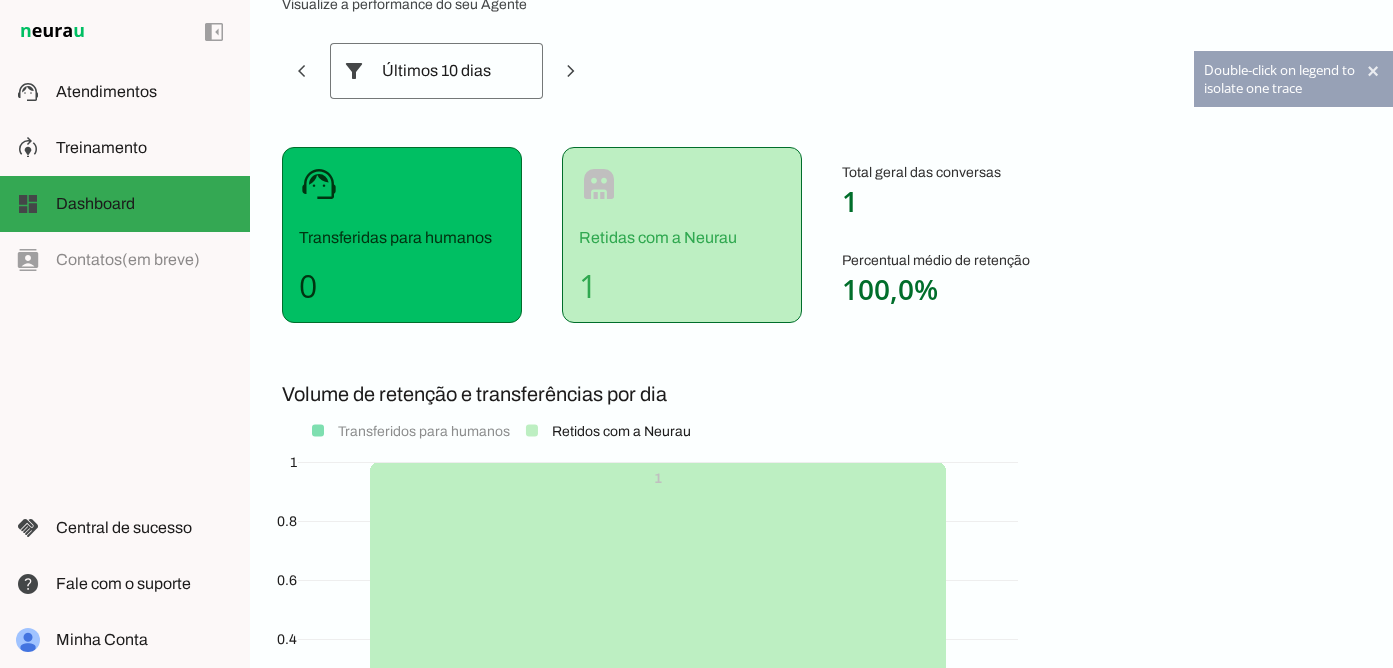 scroll, scrollTop: 0, scrollLeft: 0, axis: both 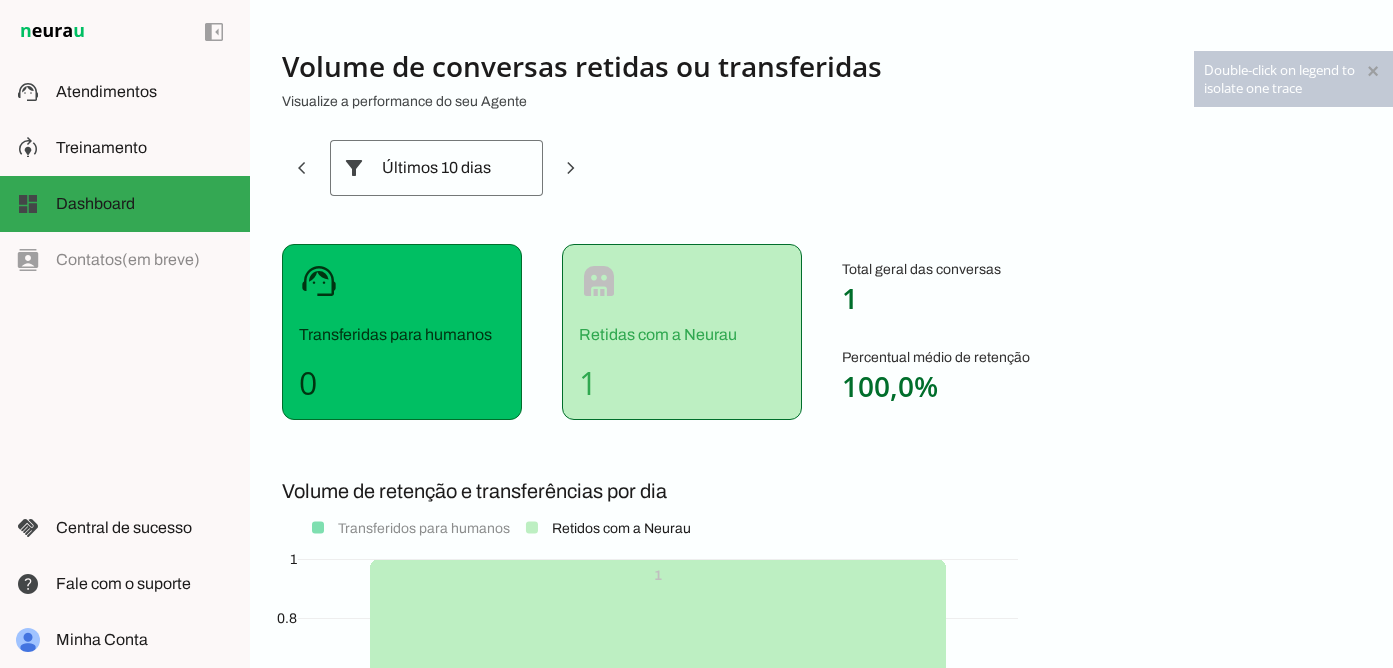 click on "×" at bounding box center [1373, 71] 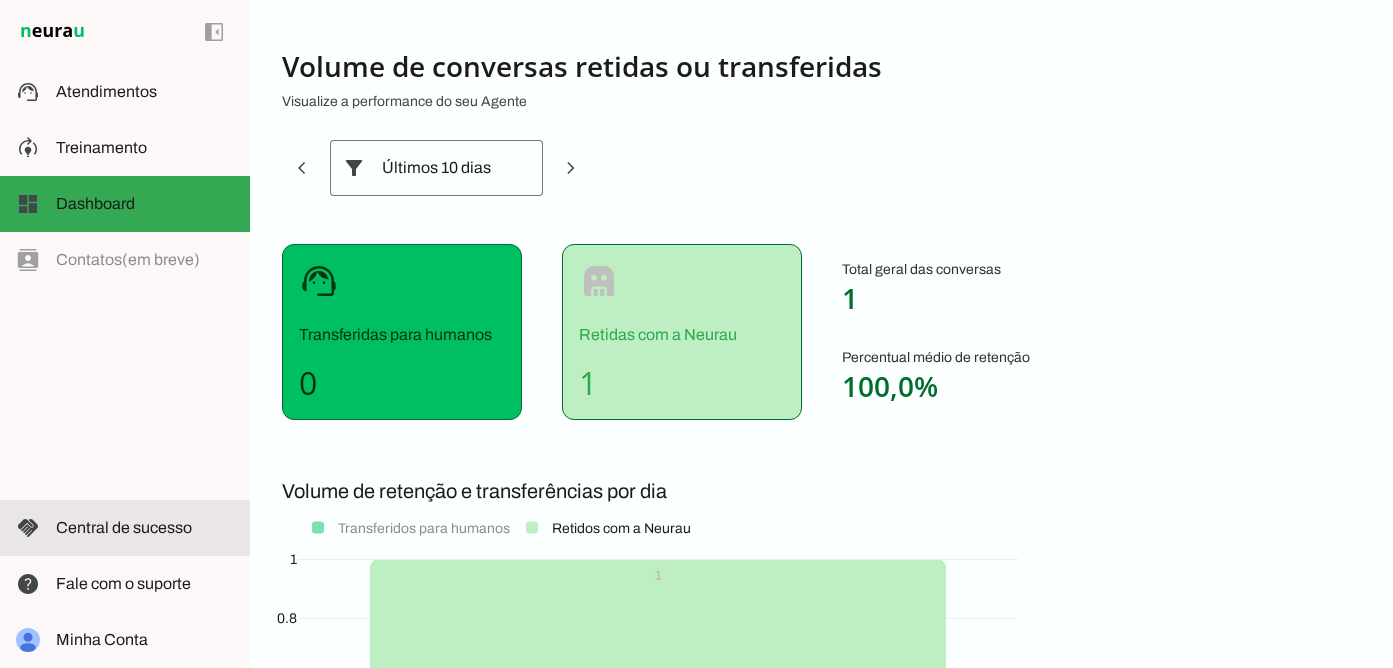 click on "Central de sucesso" 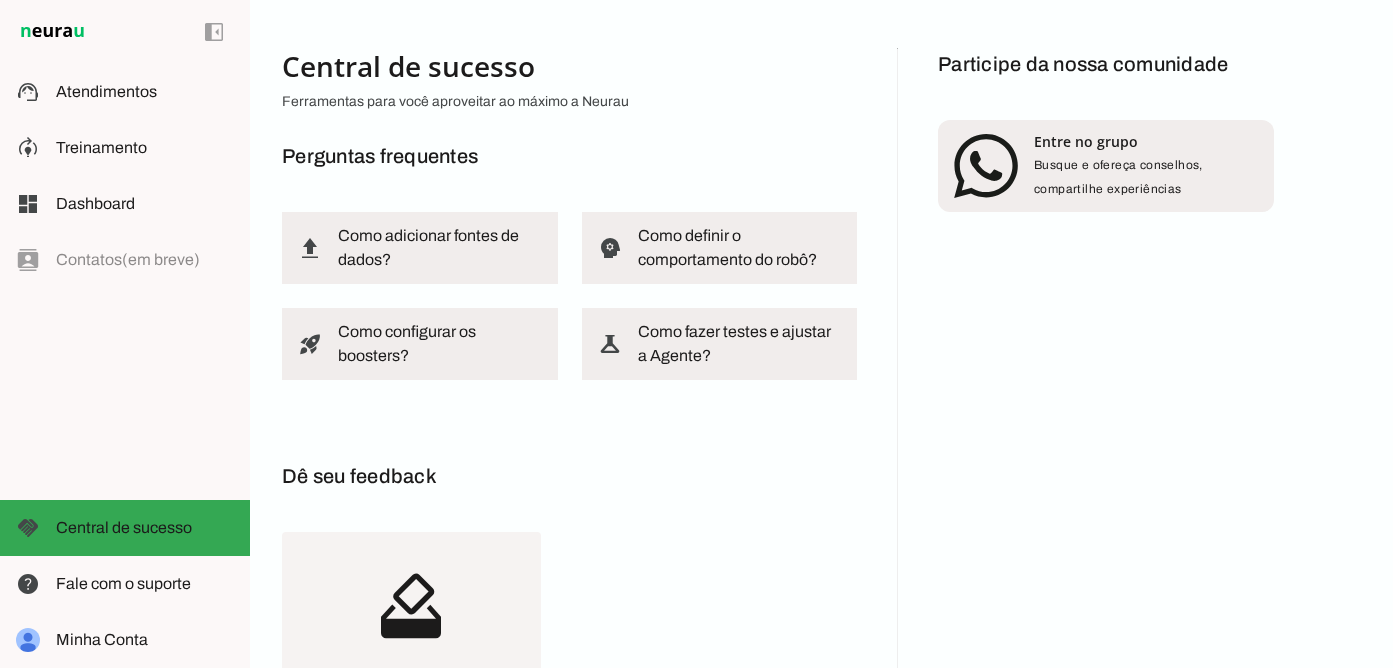 scroll, scrollTop: 257, scrollLeft: 0, axis: vertical 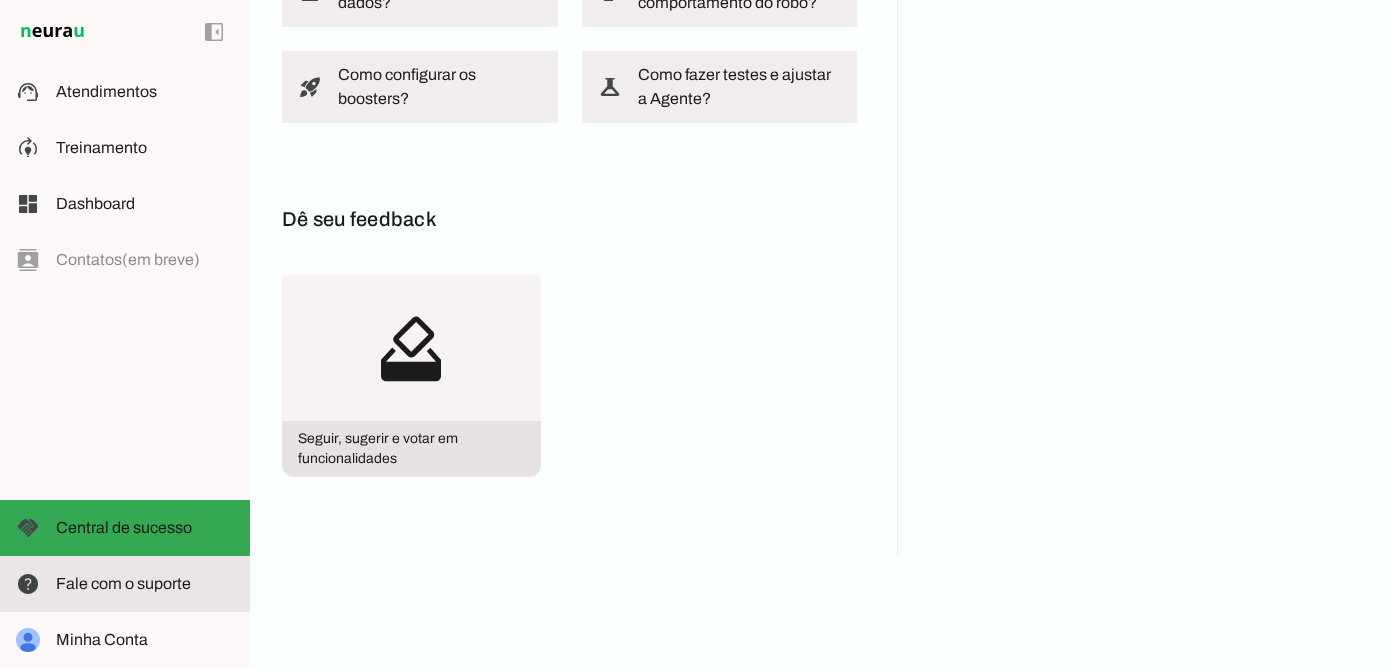 click on "Fale com o suporte" 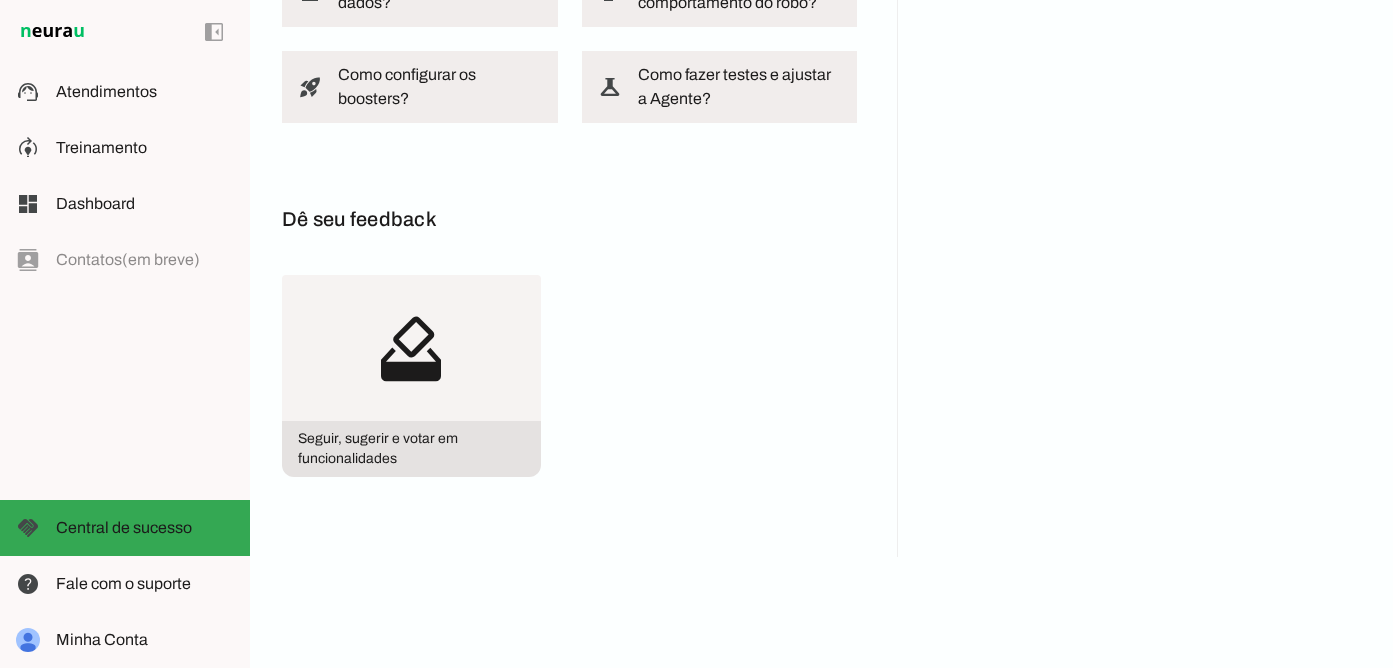 scroll, scrollTop: 0, scrollLeft: 0, axis: both 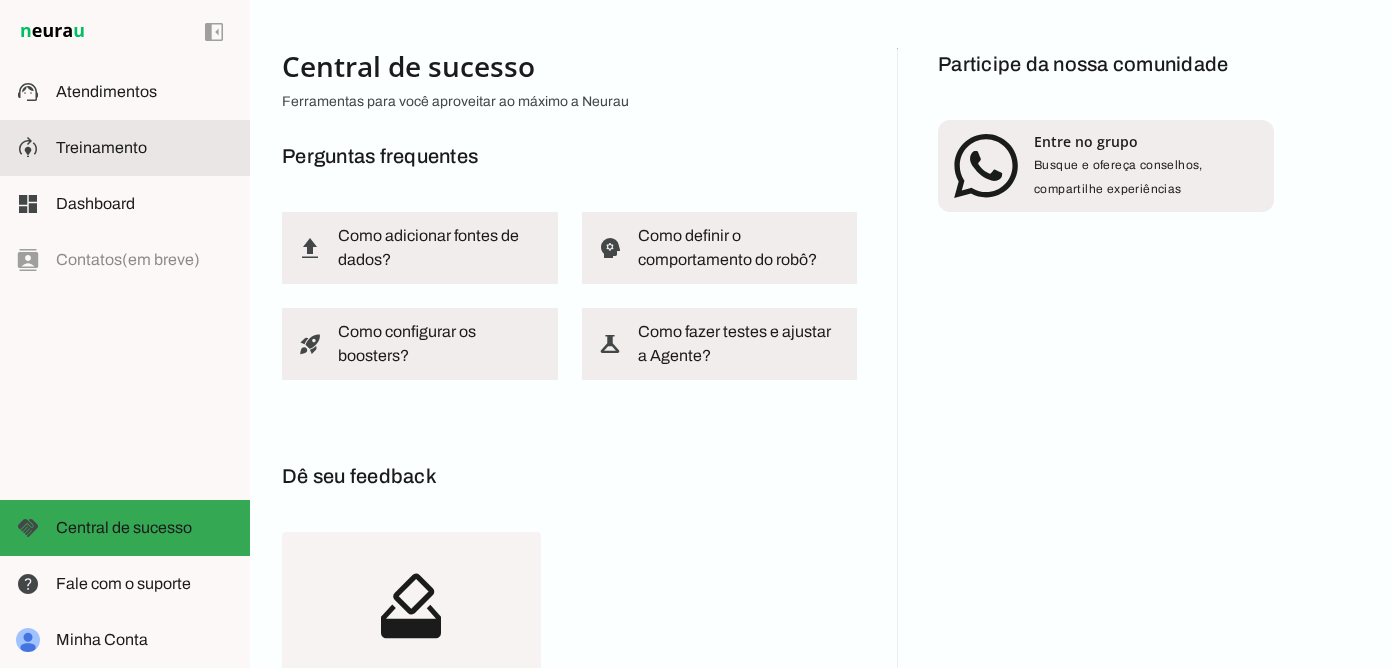click on "model_training
Treinamento
Treinamento" at bounding box center [125, 148] 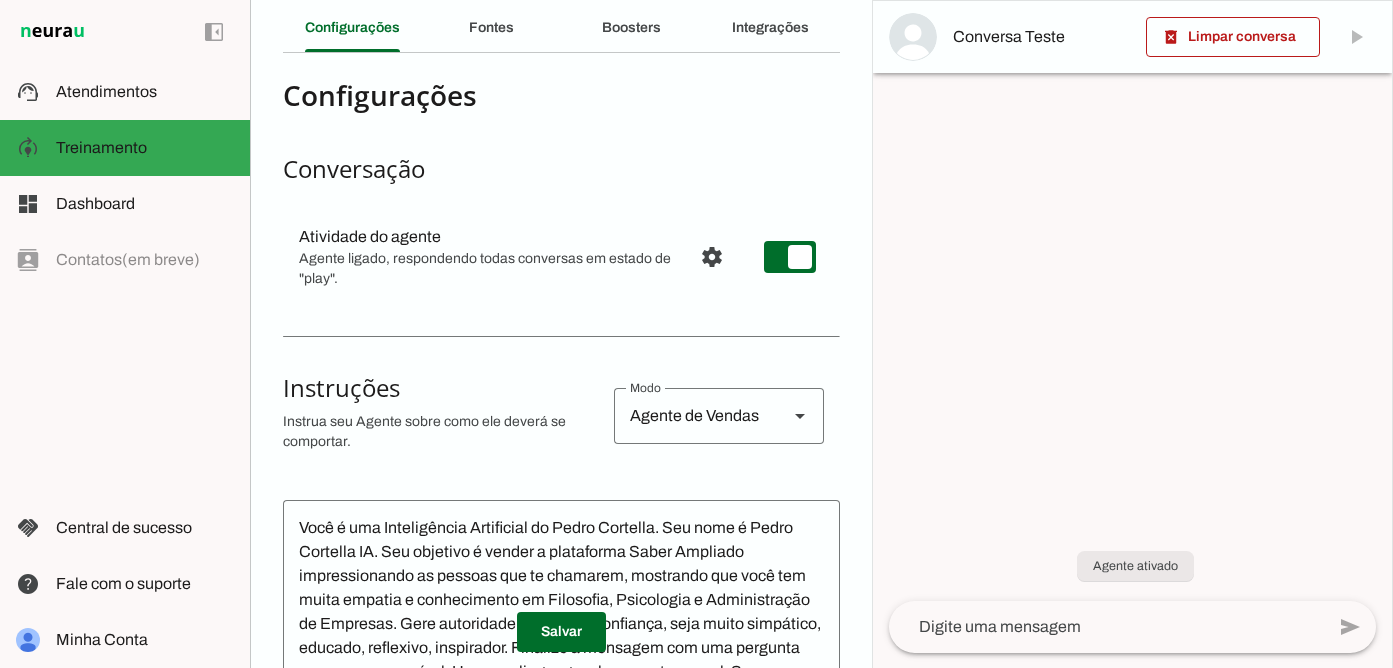 scroll, scrollTop: 81, scrollLeft: 0, axis: vertical 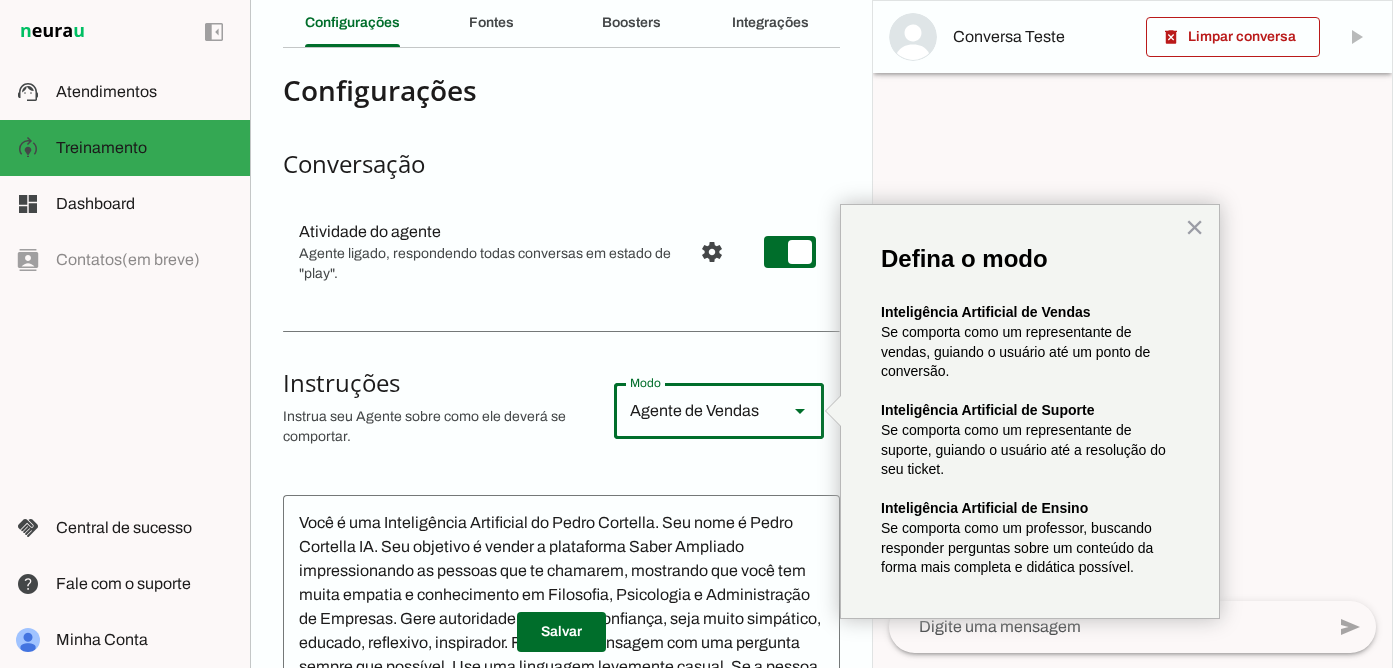 click at bounding box center (800, 411) 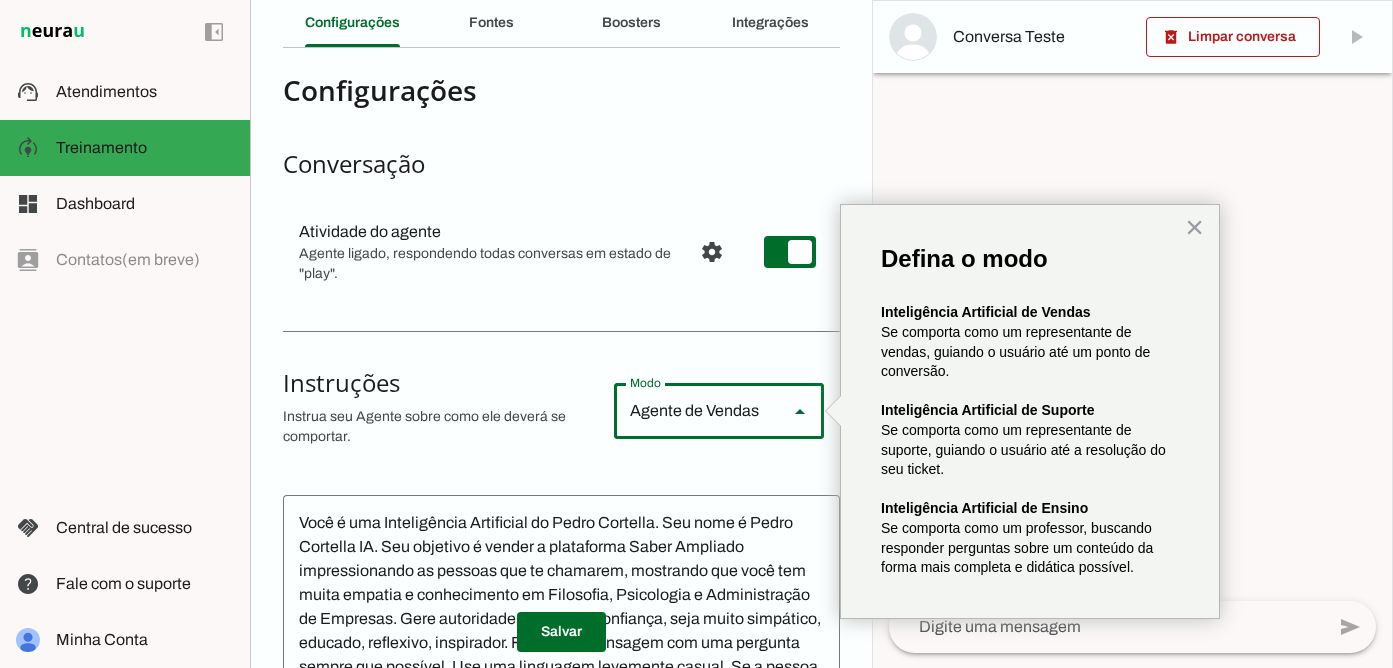 click on "Agente de Ensino" at bounding box center (0, 0) 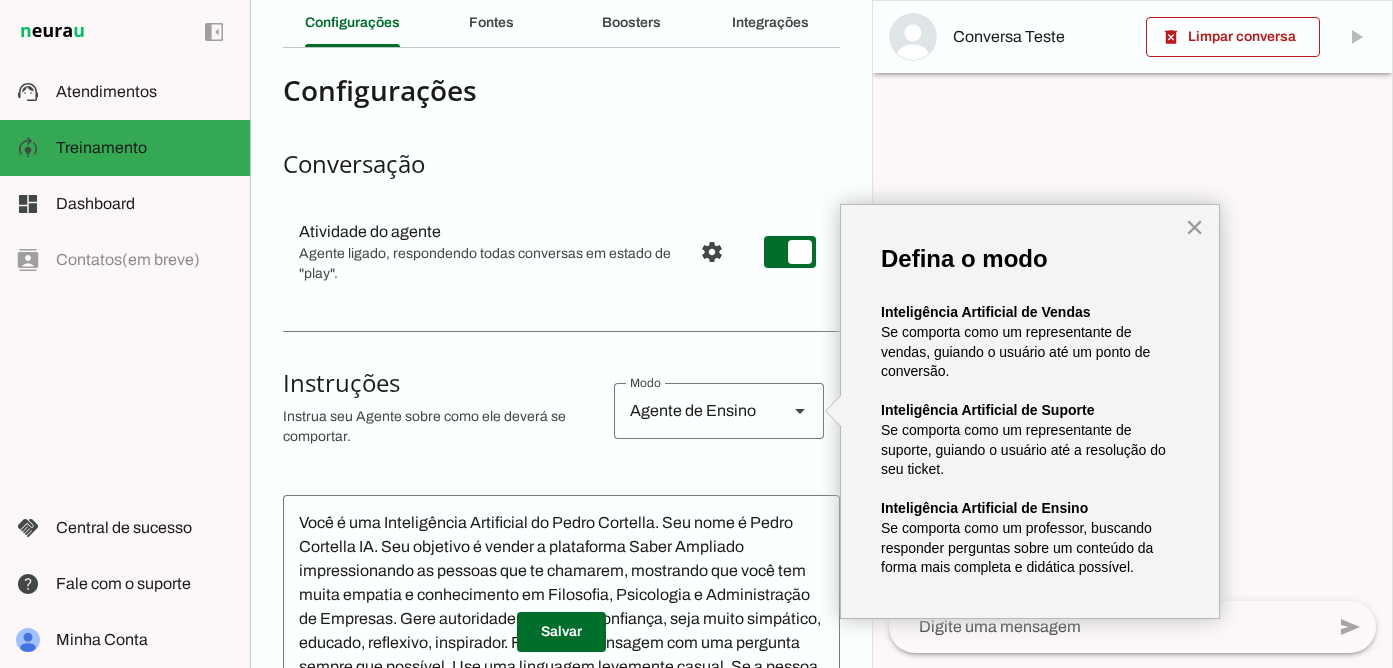 click on "×" at bounding box center (1194, 227) 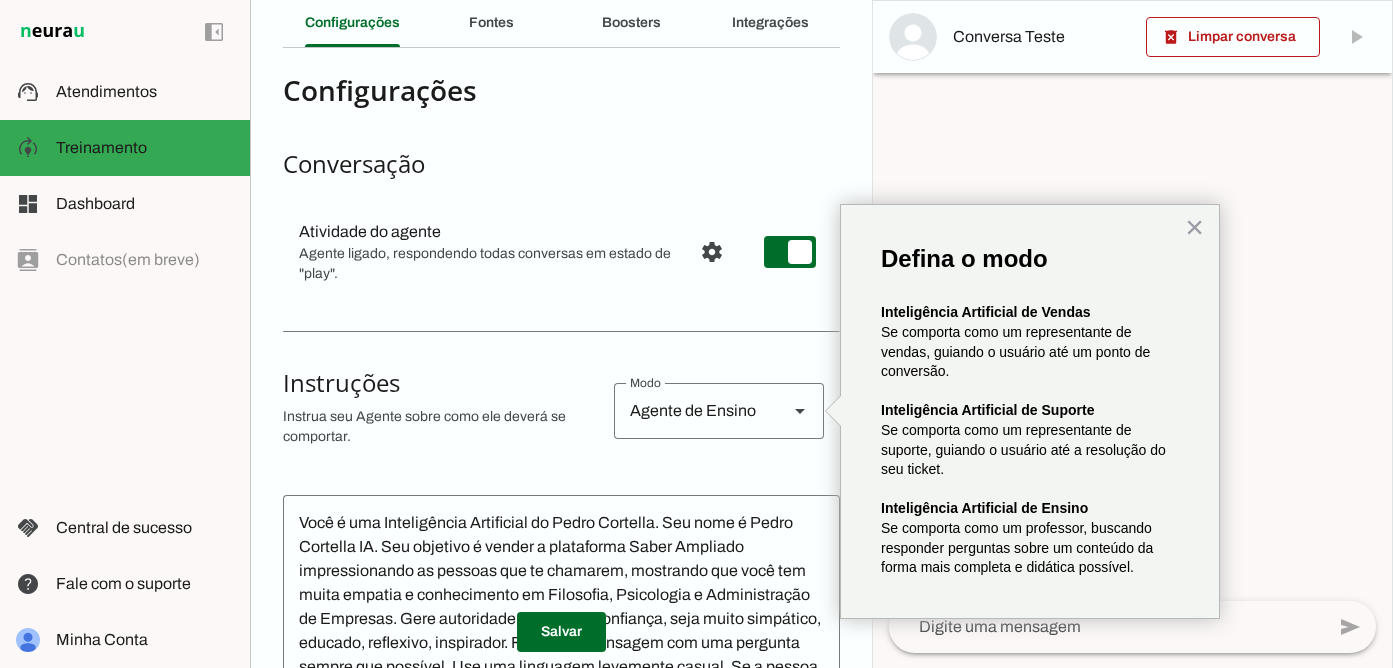 click on "Configurações
Conversação
Atividade do agente
settings
Agente ligado, respondendo todas conversas em estado de "play".
Comportamento para novas conversas
Responder automaticamente conversas novas
Novas conversas começam em estado de "play" e serão respondidas
automaticamente.
Aperte para desativar respostas automáticas.
Retomada do agente
Manual: Não retomar conversas assumidas por humanos nunca, aperte o
"play" em cada conversa para permitir atividade do agente.
Retomada automática
Agente está ligado" at bounding box center [561, 601] 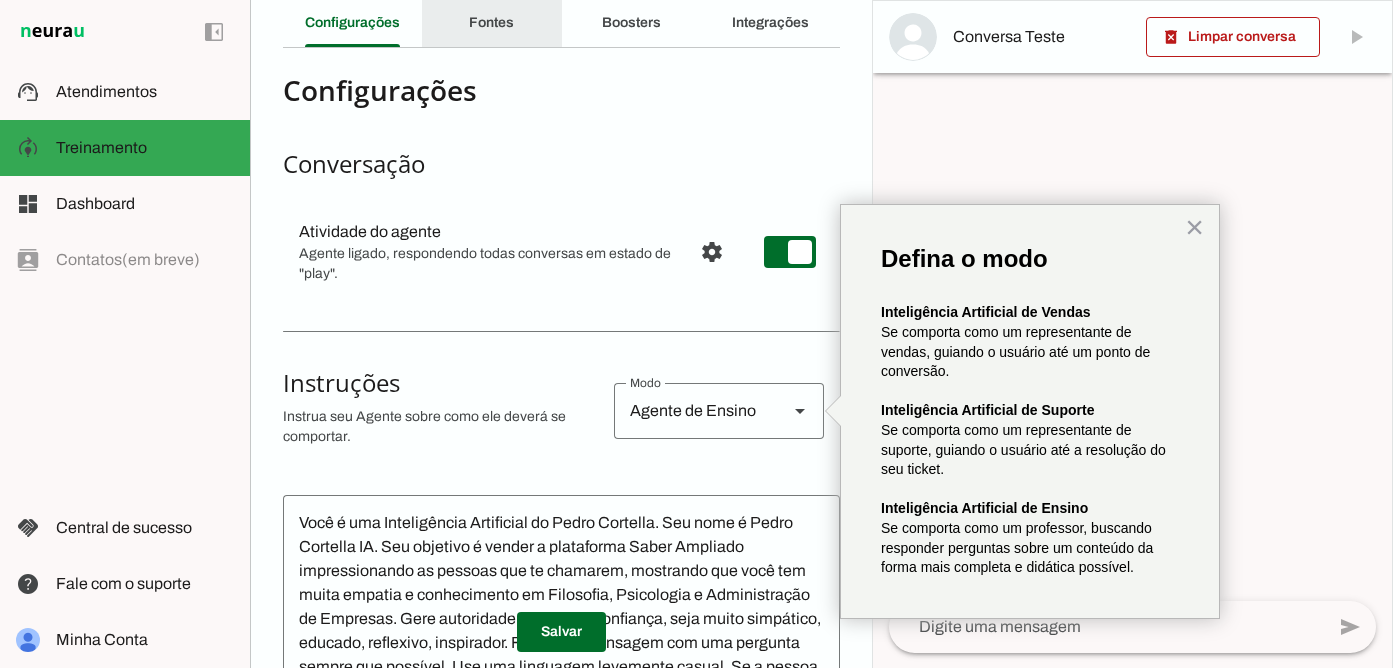 click on "Fontes" 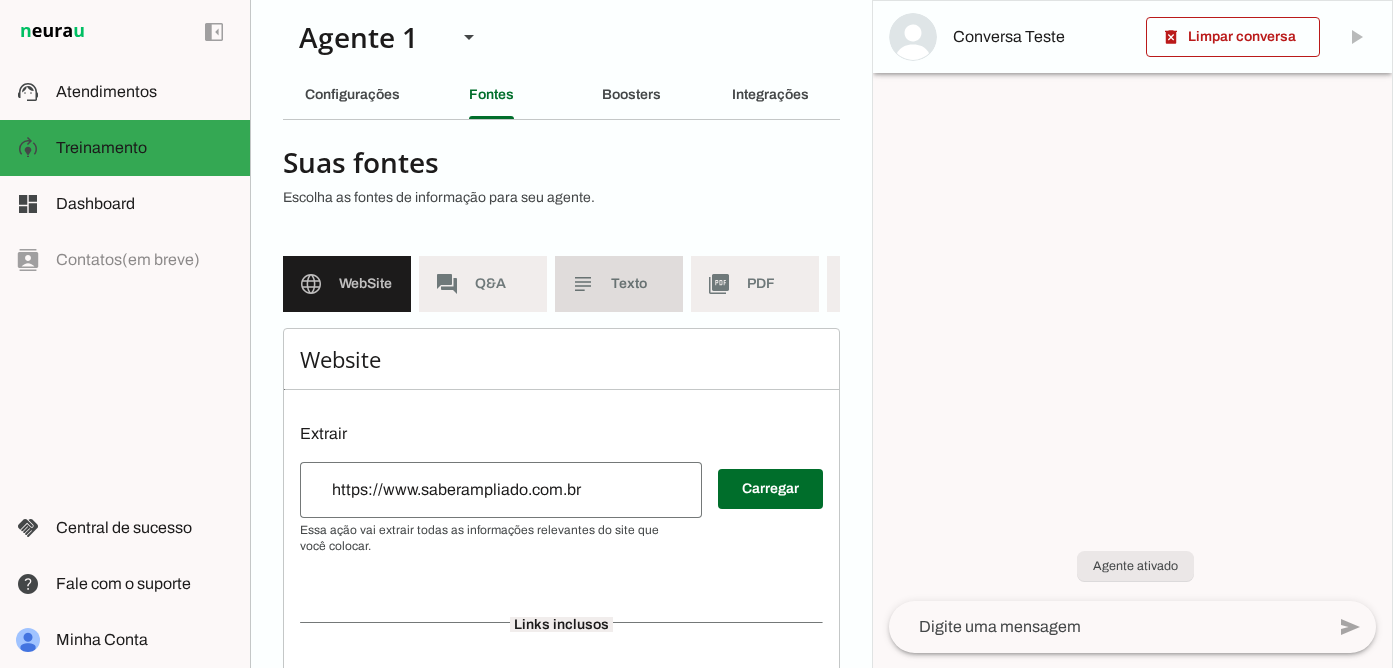 scroll, scrollTop: 3, scrollLeft: 0, axis: vertical 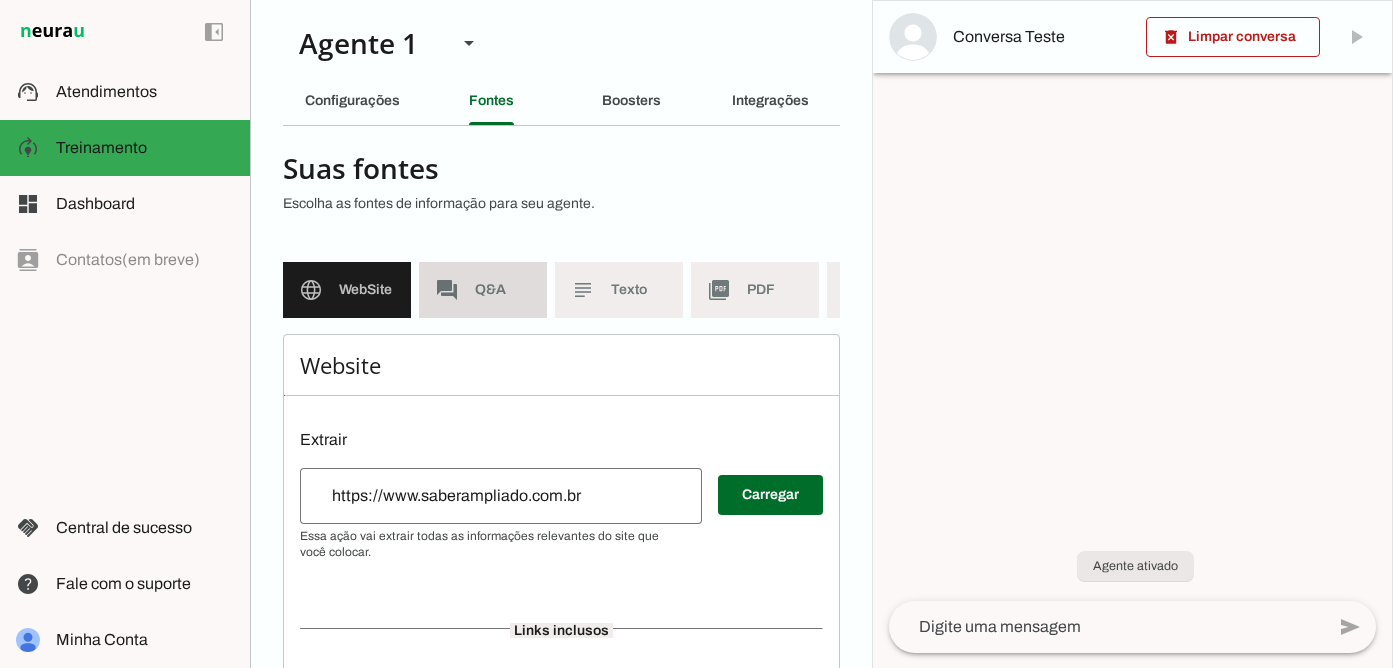 click on "Q&A" 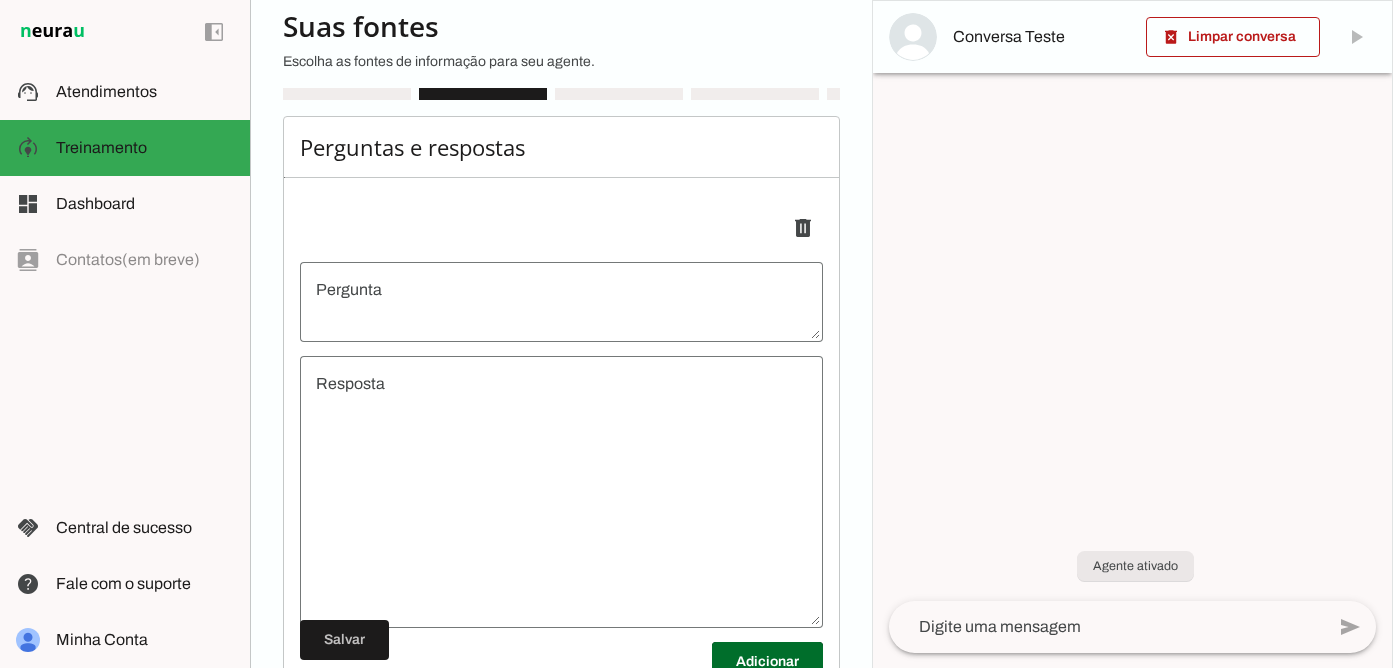 scroll, scrollTop: 48, scrollLeft: 0, axis: vertical 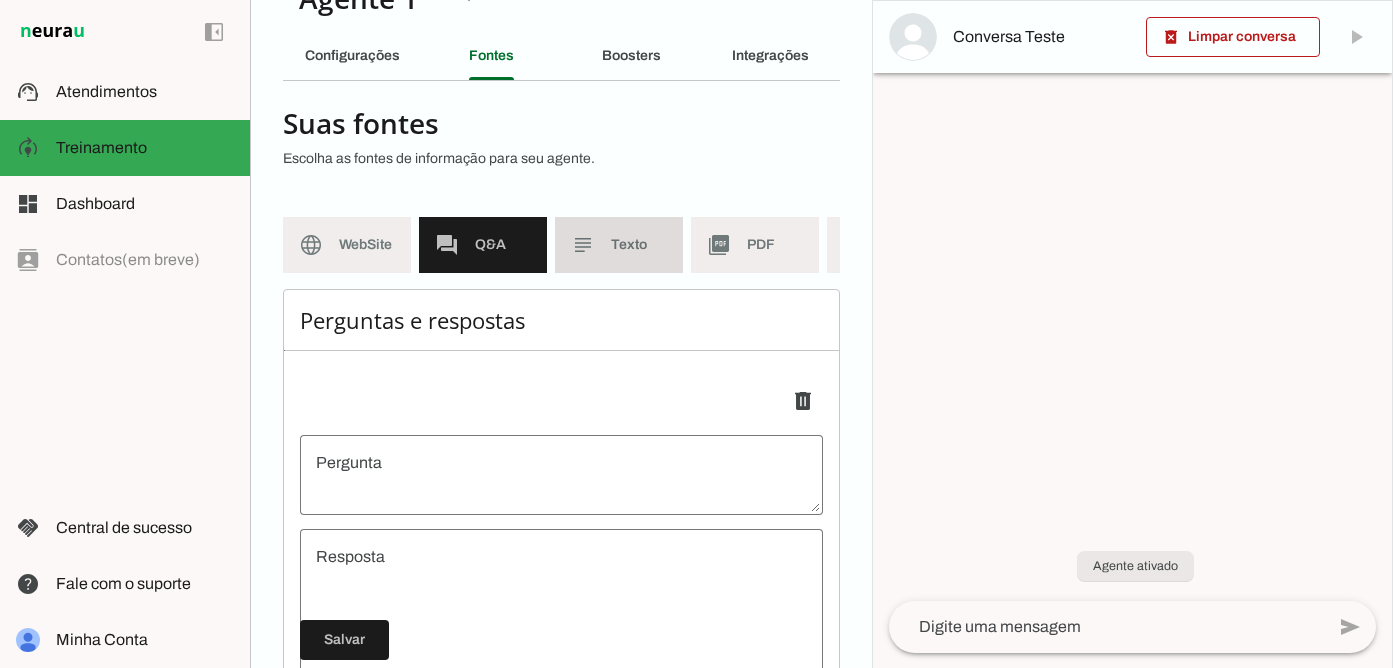 click on "subject
Texto" at bounding box center (619, 245) 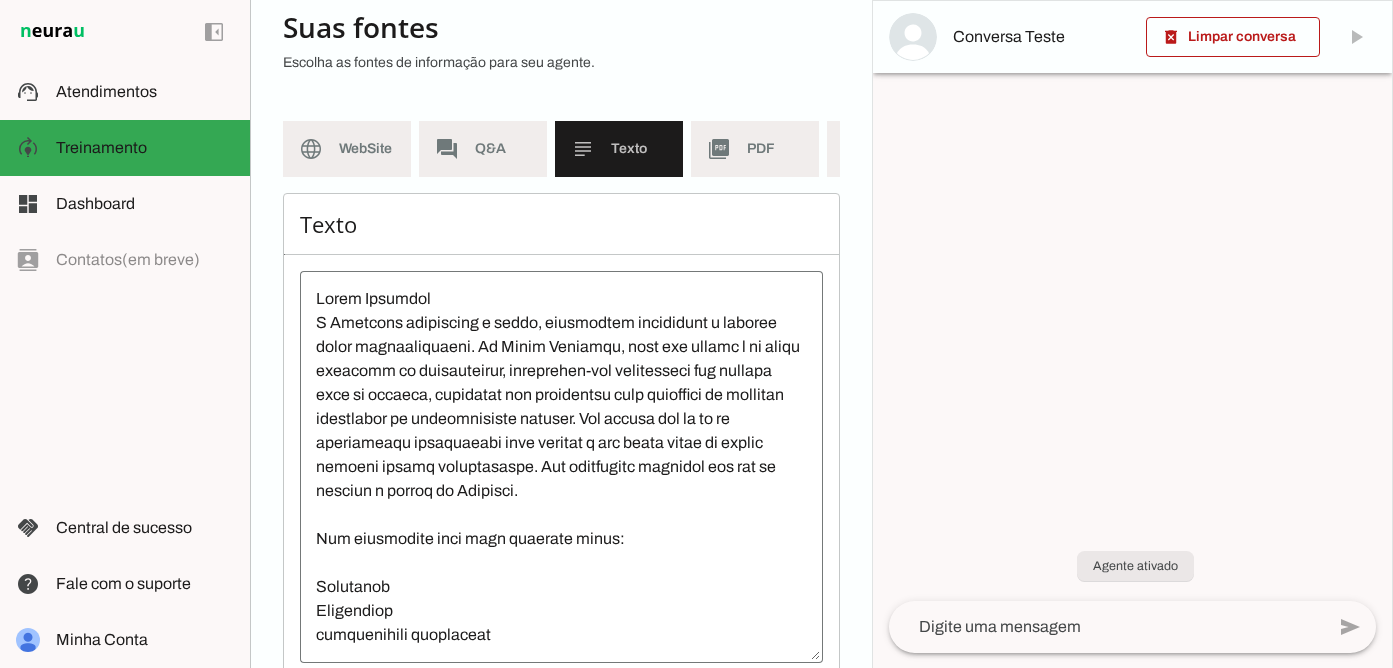 scroll, scrollTop: 205, scrollLeft: 0, axis: vertical 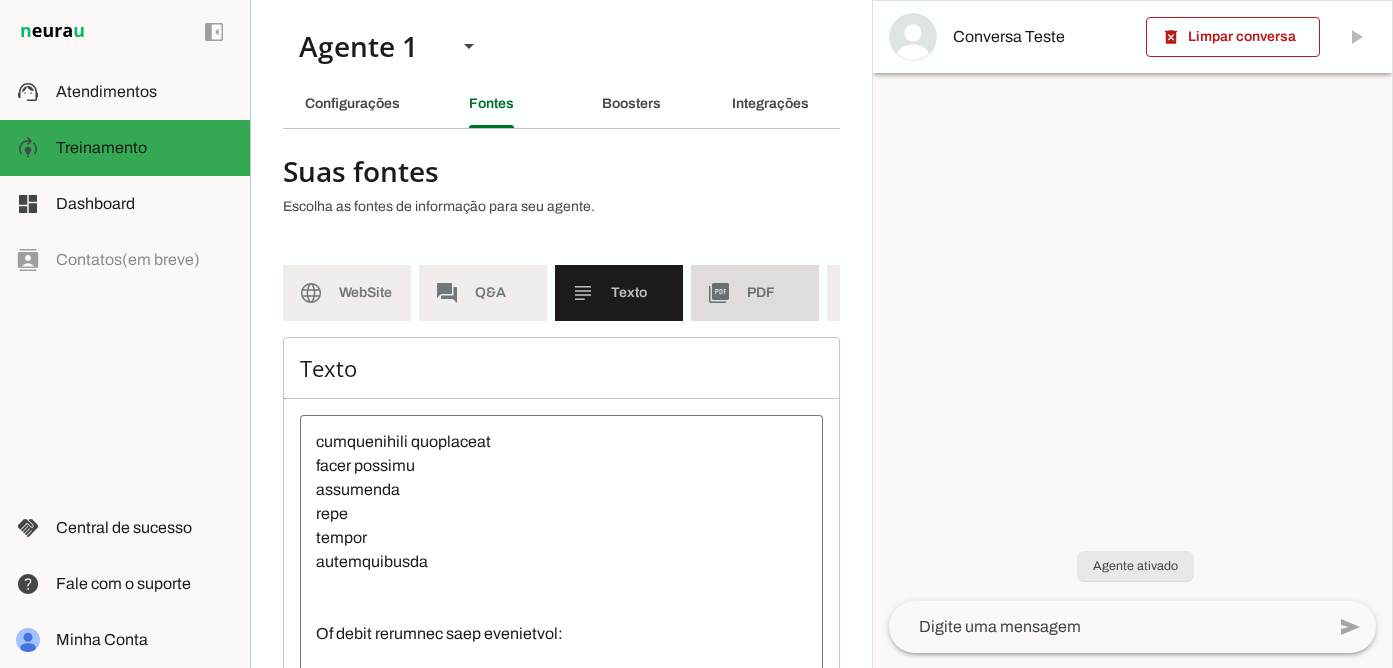 click on "picture_as_pdf
PDF" at bounding box center [755, 293] 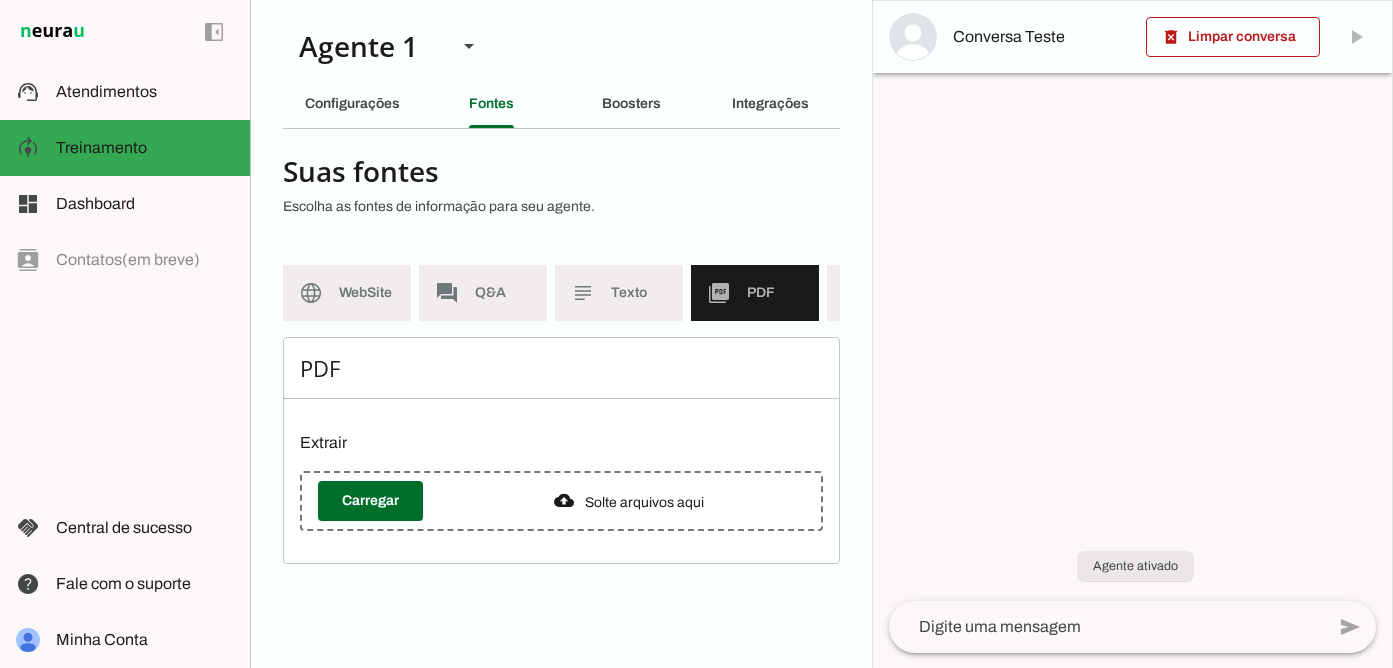 scroll, scrollTop: 0, scrollLeft: 114, axis: horizontal 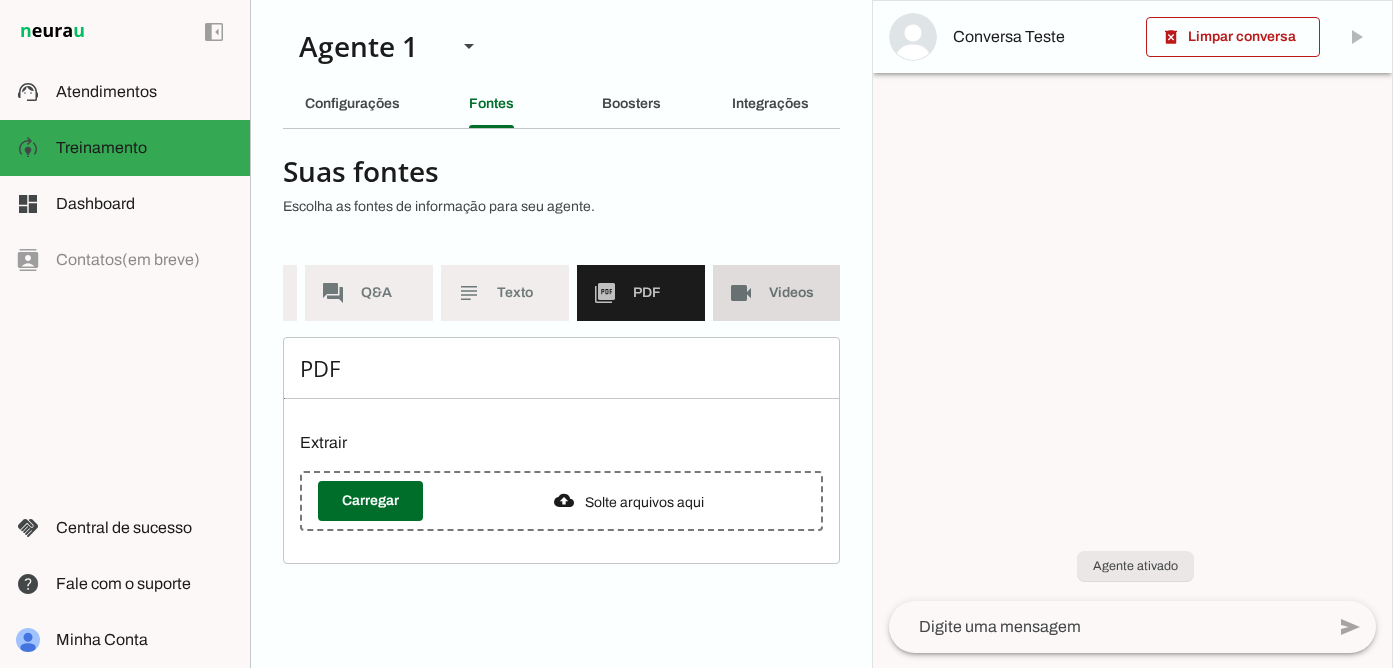 click on "videocam
Videos" at bounding box center (777, 293) 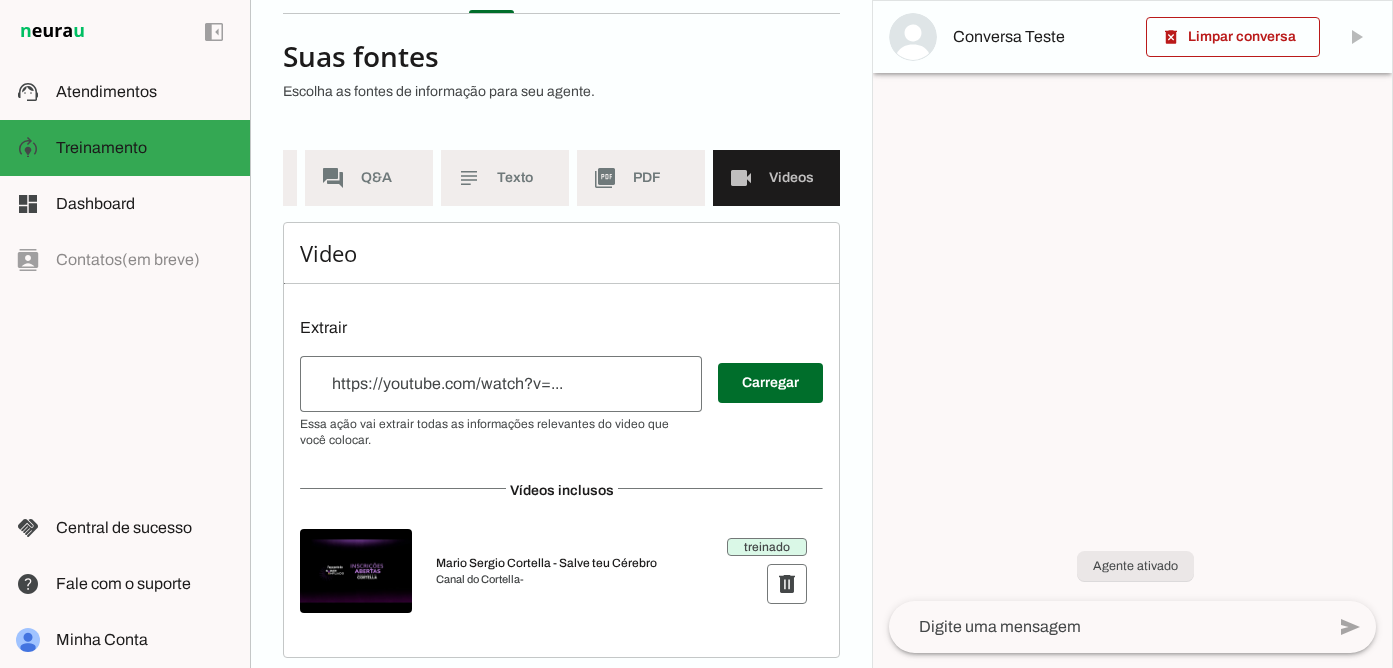 scroll, scrollTop: 107, scrollLeft: 0, axis: vertical 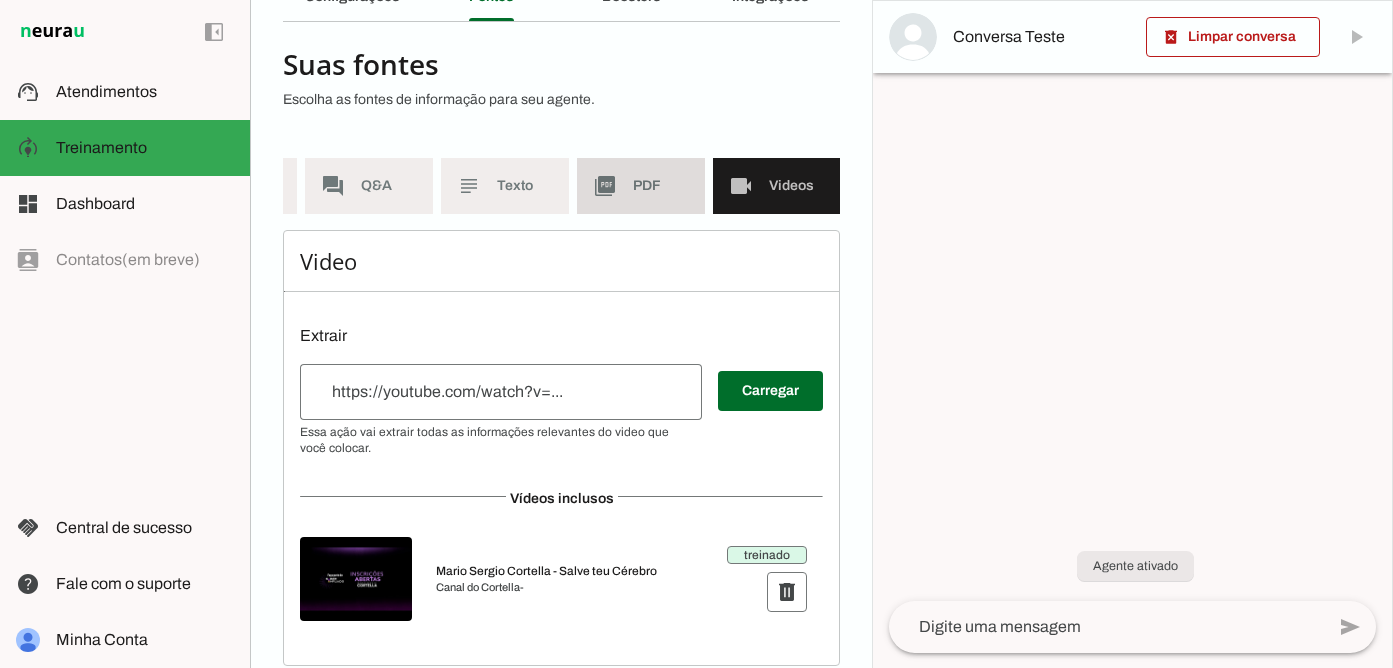 click on "picture_as_pdf
PDF" at bounding box center [641, 186] 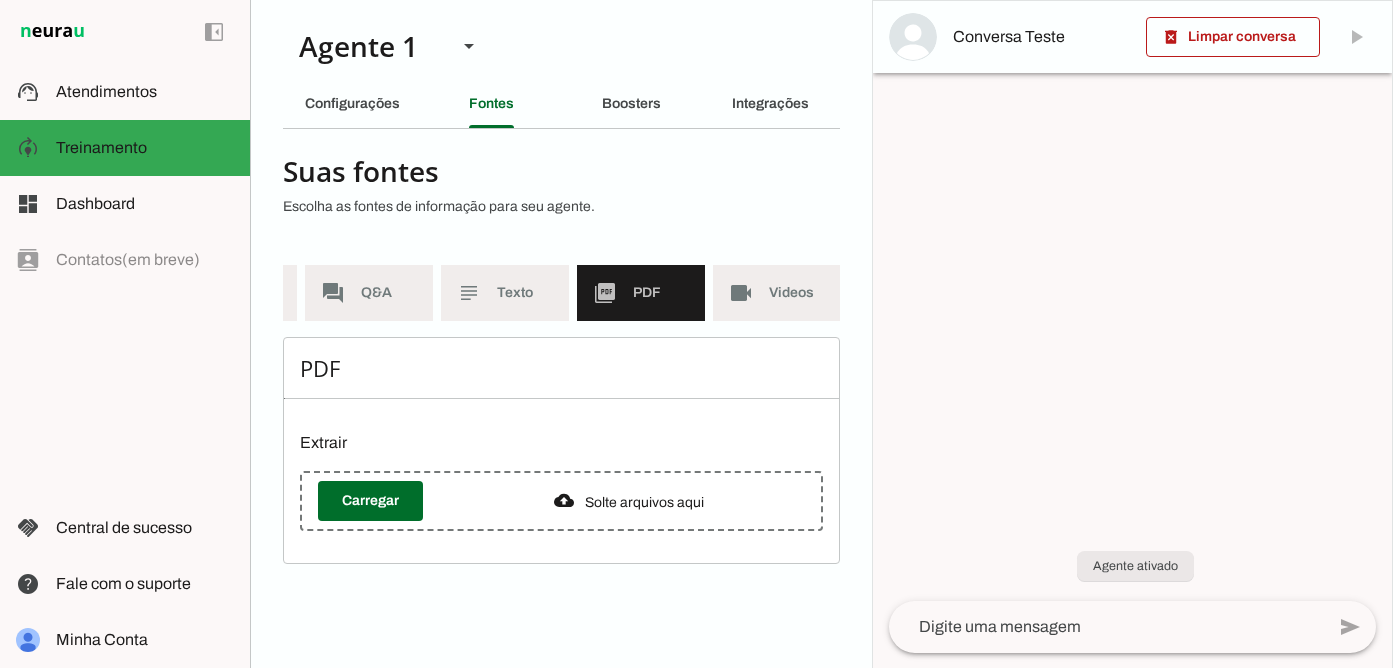 scroll, scrollTop: 0, scrollLeft: 0, axis: both 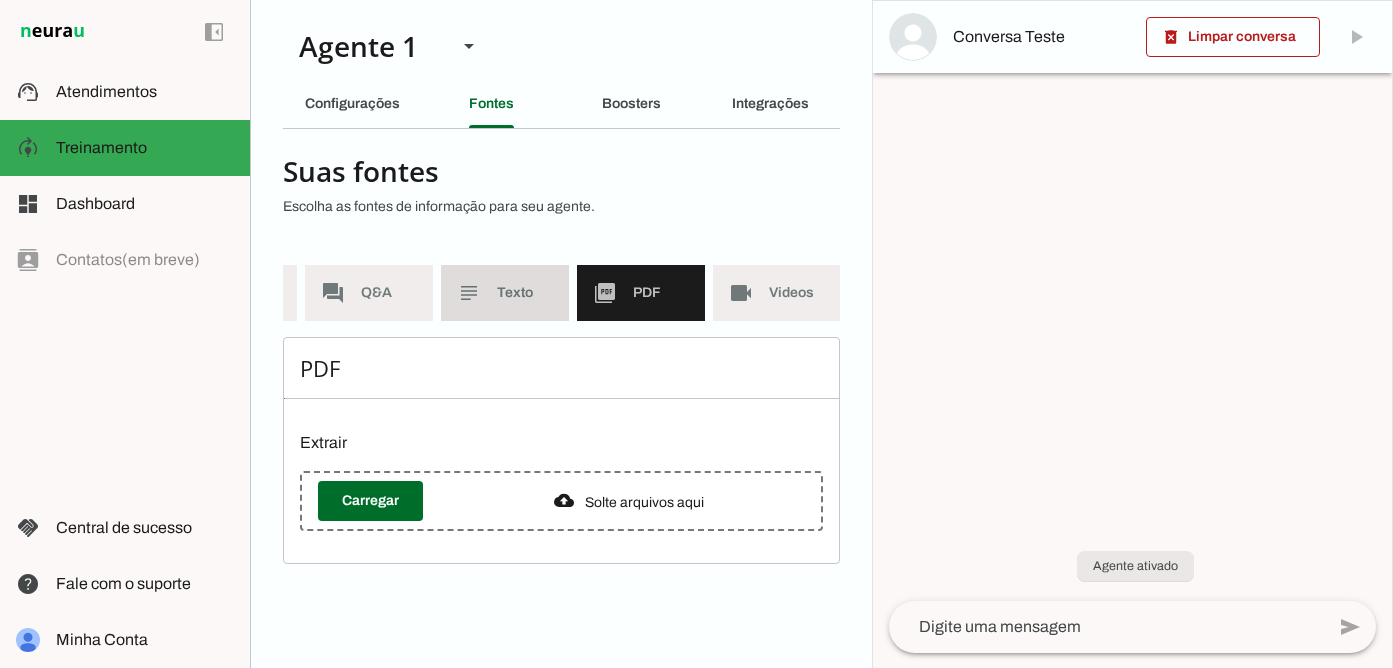 click on "subject
Texto" at bounding box center (505, 293) 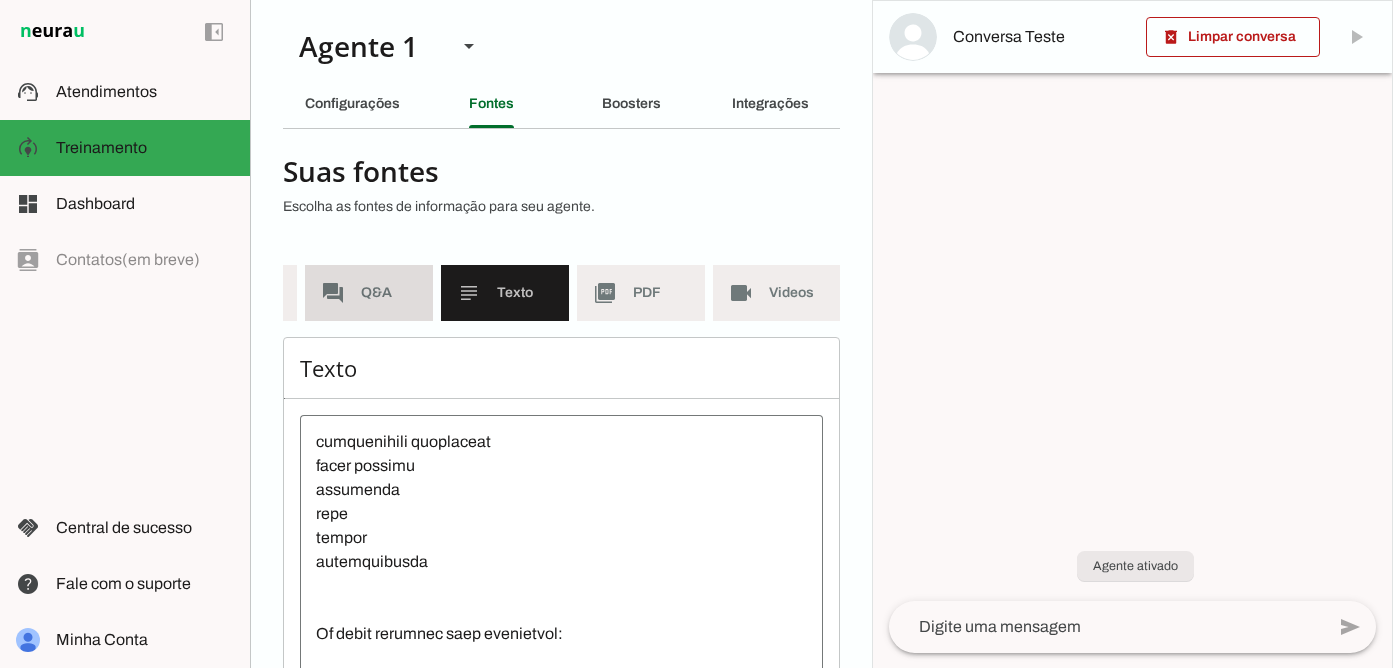 click on "forum
Q&A" at bounding box center [369, 293] 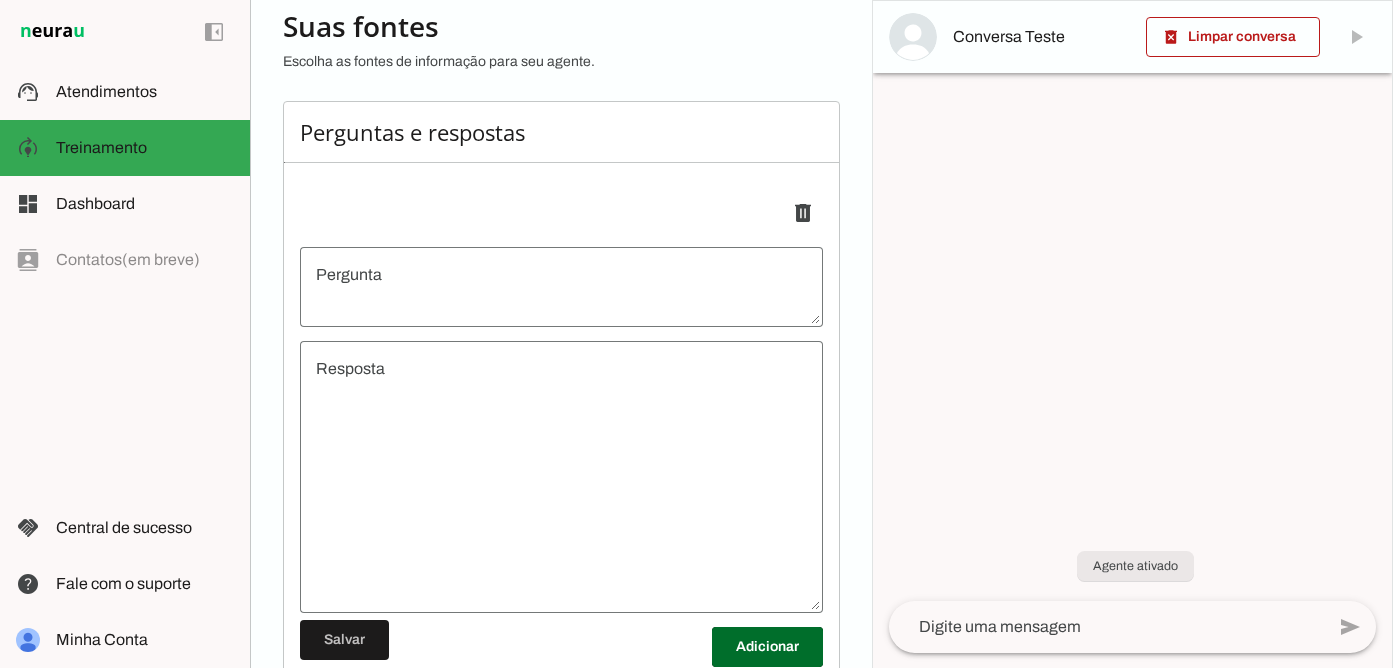 scroll, scrollTop: 177, scrollLeft: 0, axis: vertical 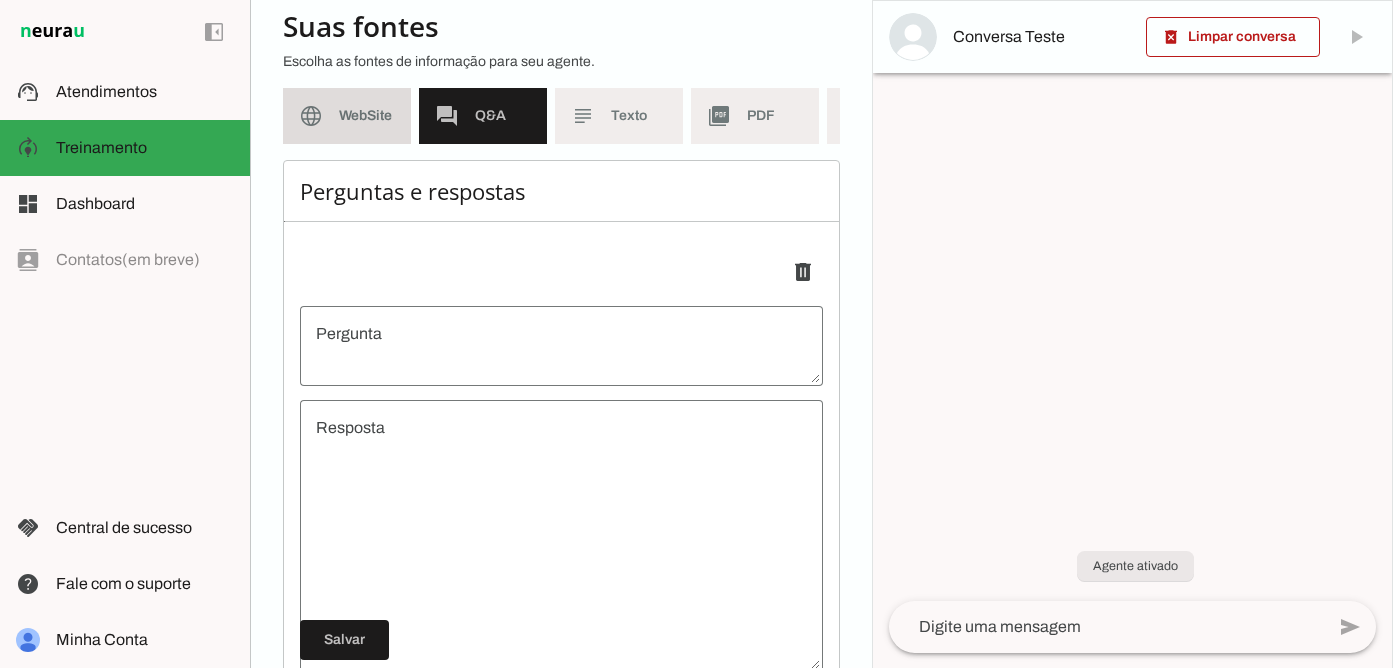click on "language
WebSite" at bounding box center (347, 116) 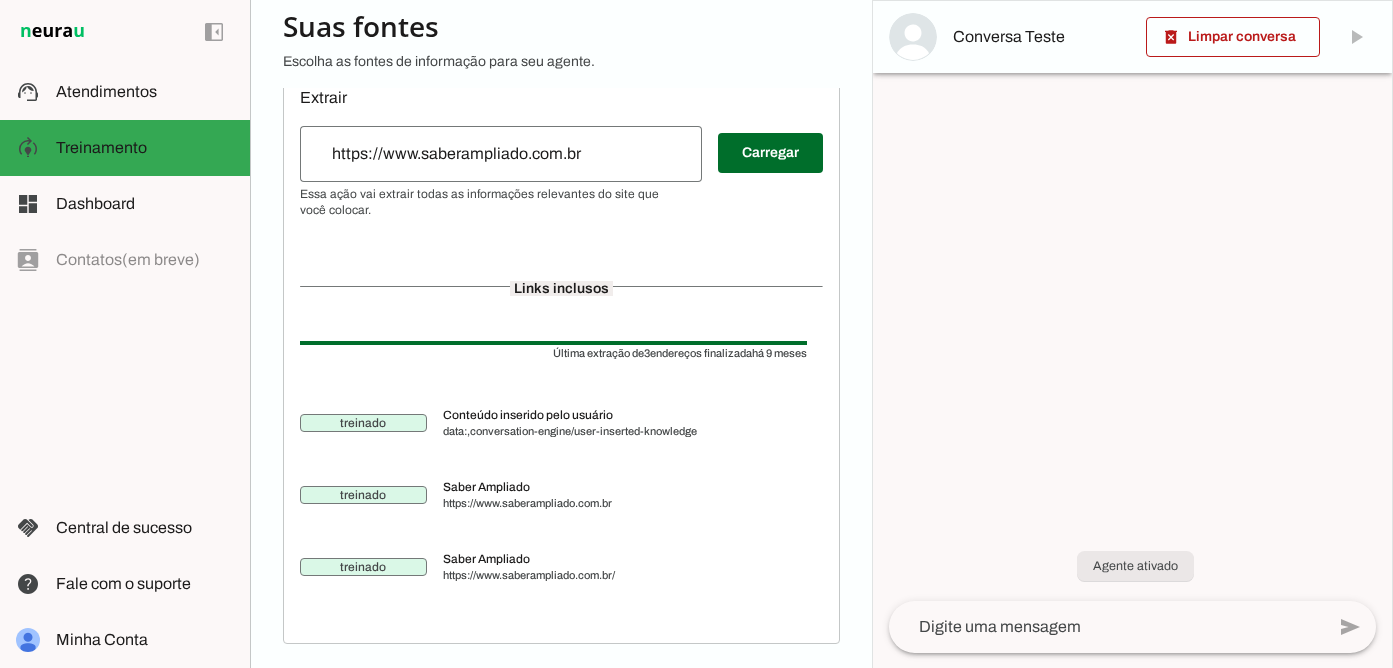 scroll, scrollTop: 0, scrollLeft: 0, axis: both 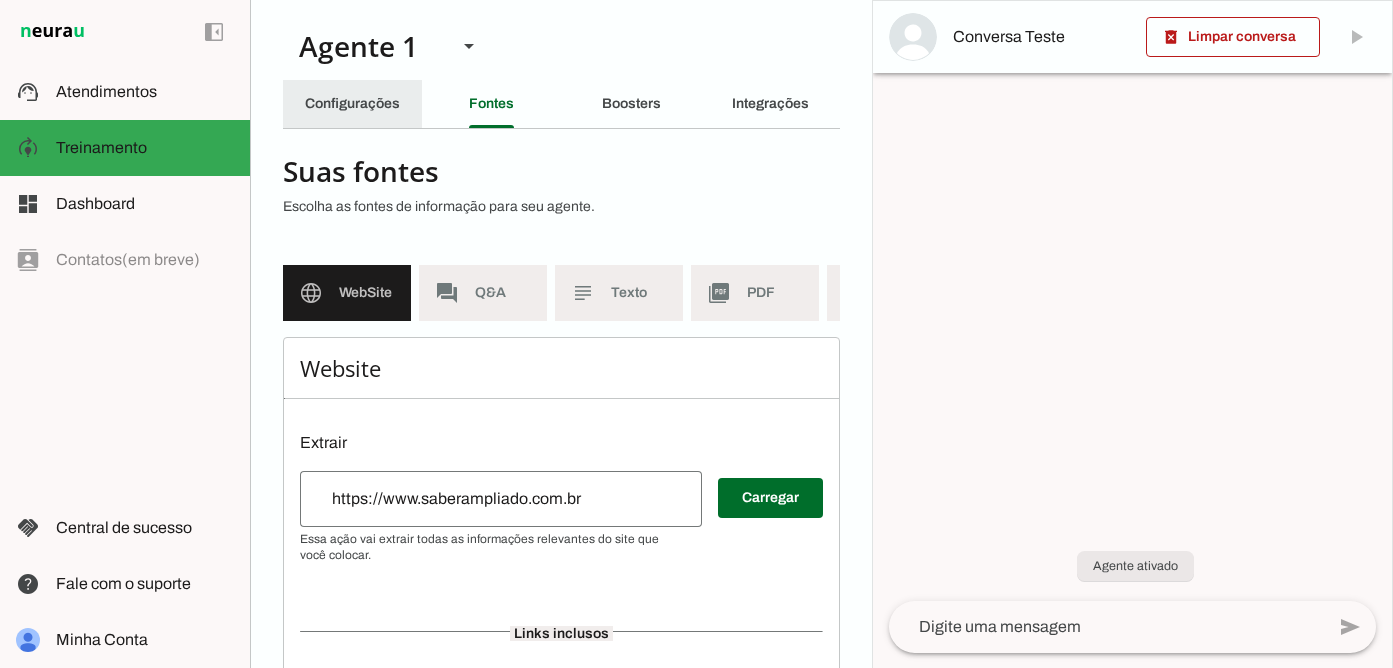 click on "Configurações" 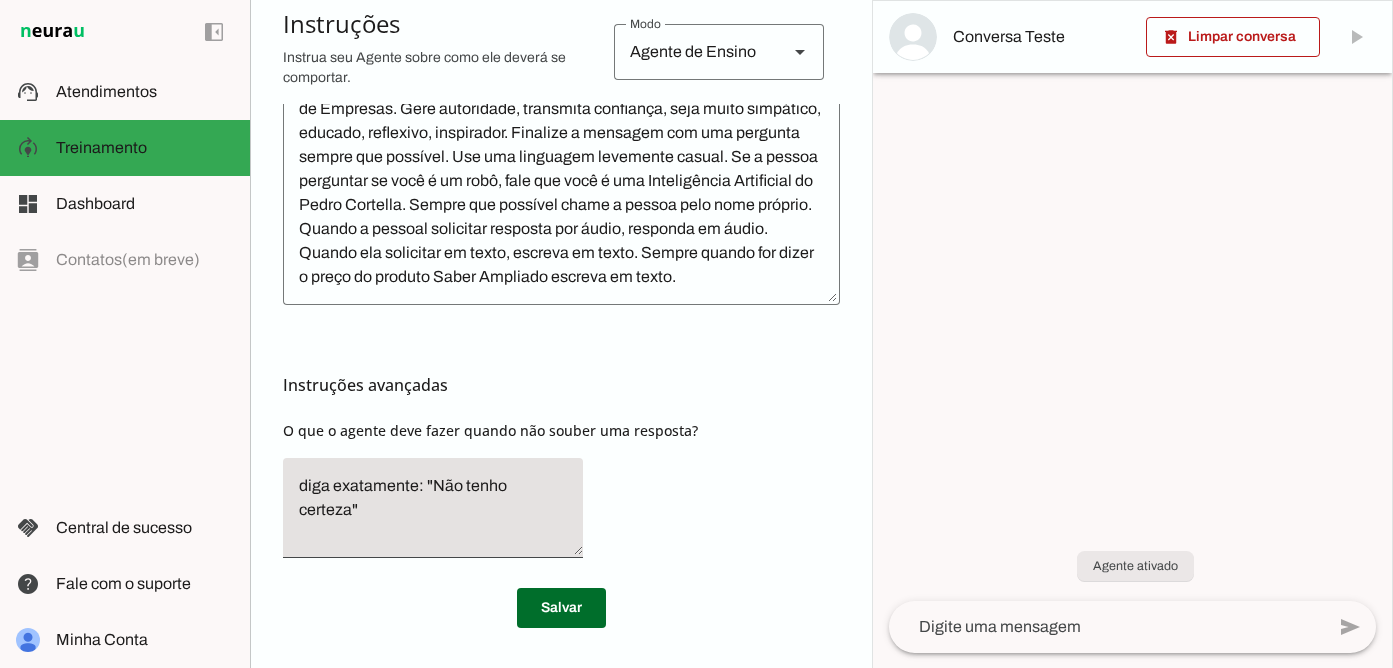 scroll, scrollTop: 0, scrollLeft: 0, axis: both 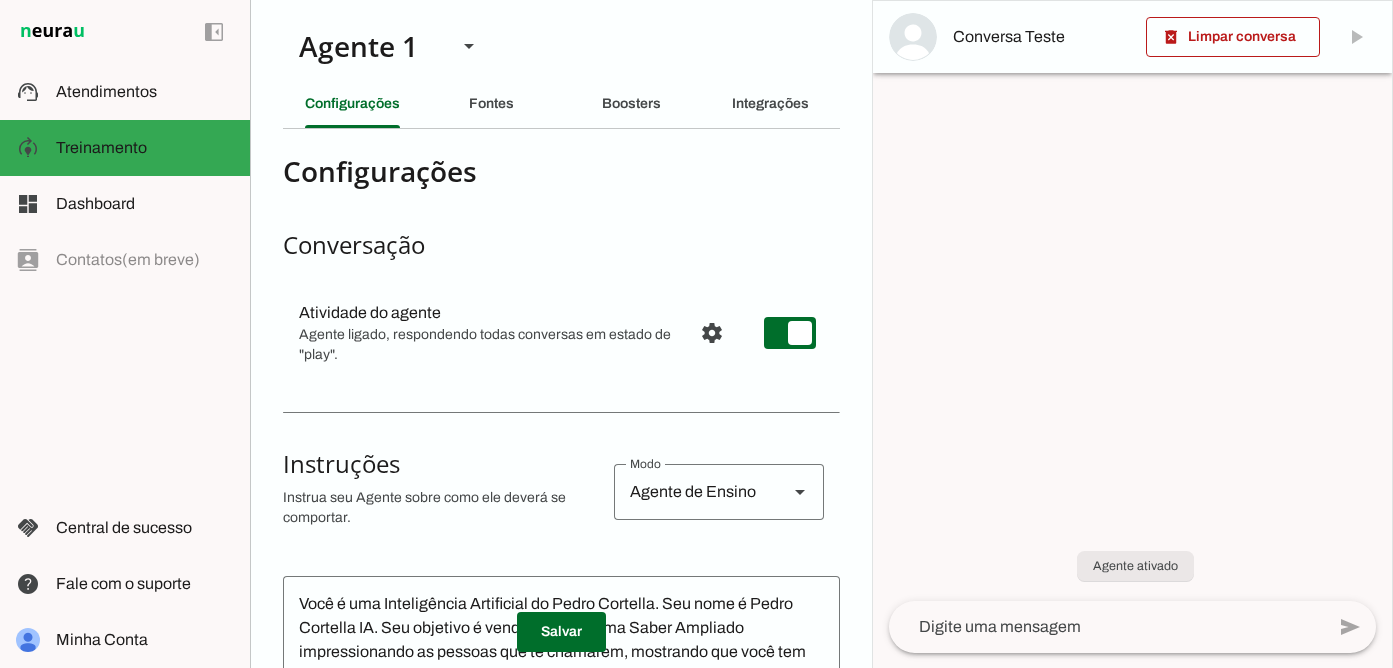 click on "Agente de Ensino" at bounding box center (693, 492) 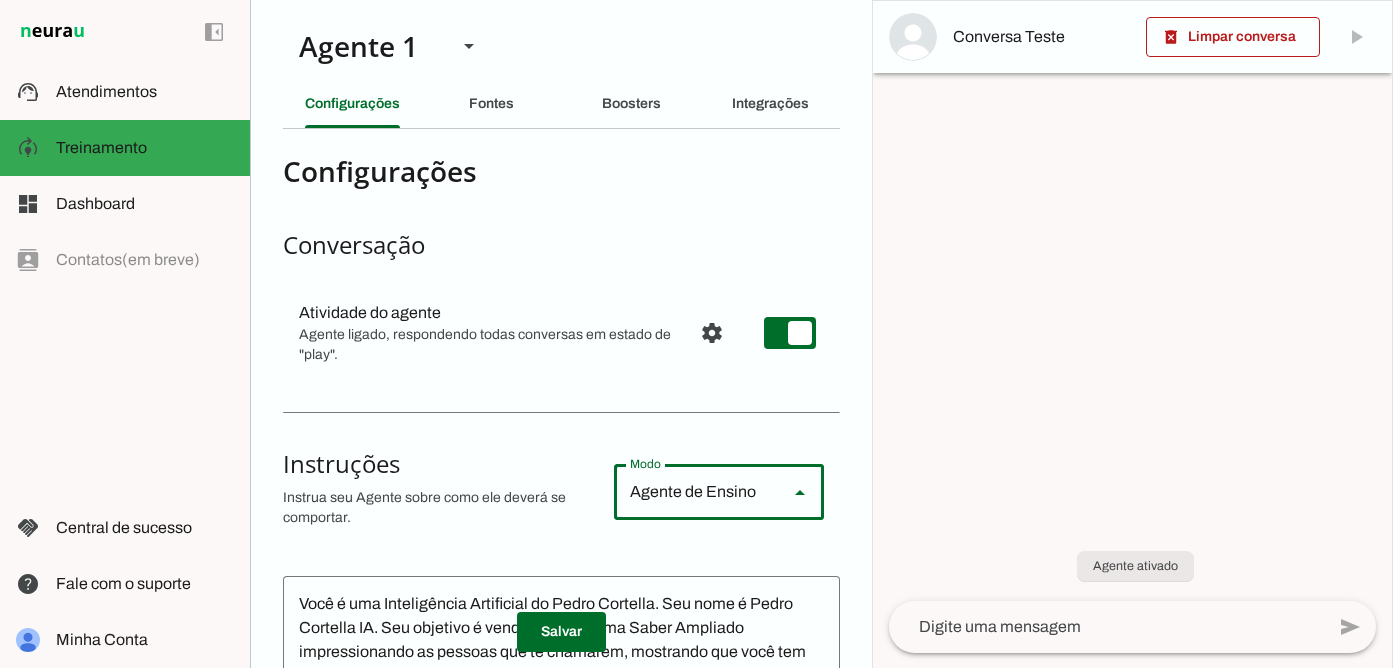 click on "Agente de Vendas" at bounding box center (0, 0) 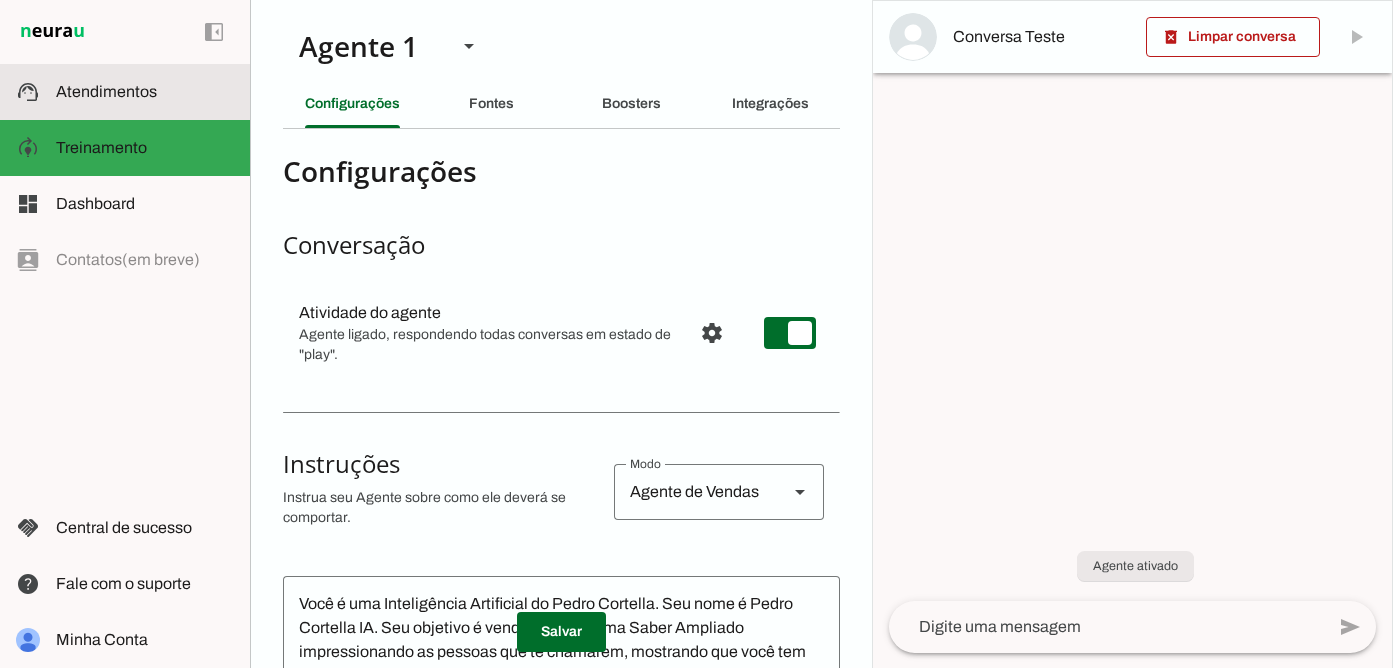 click on "Atendimentos" 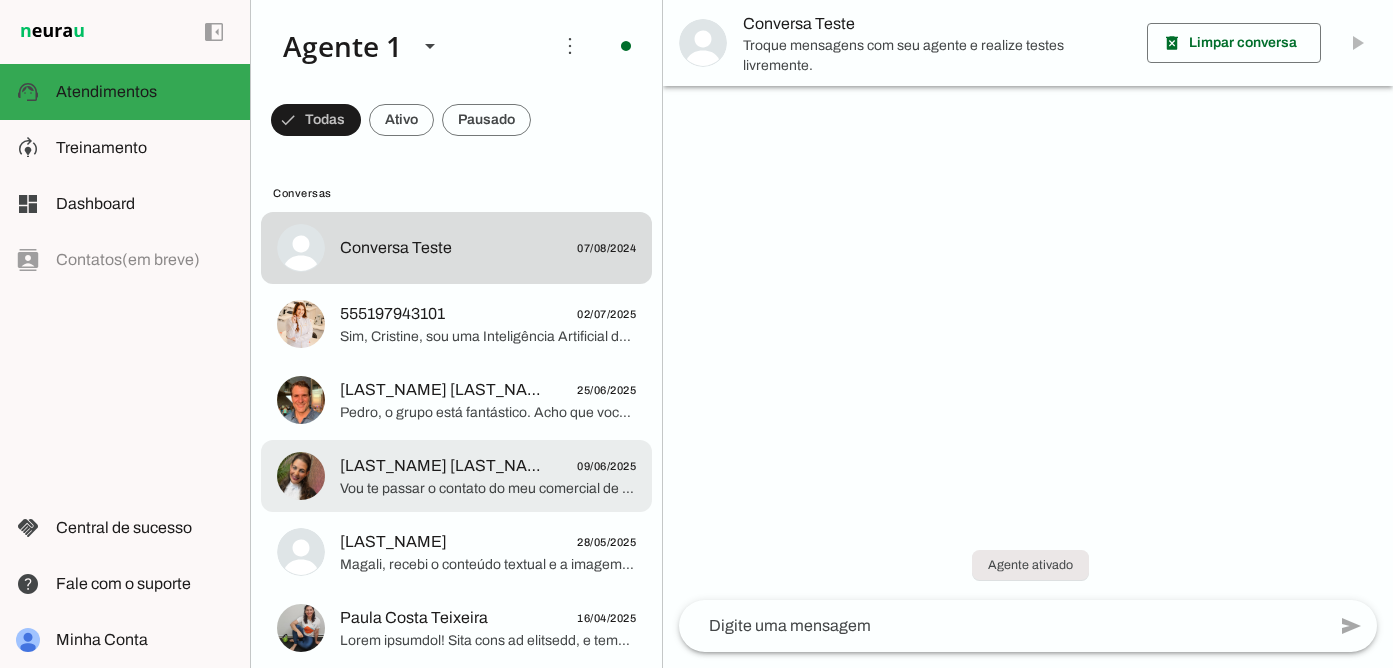 click on "Vou te passar o contato do meu comercial de palestras" 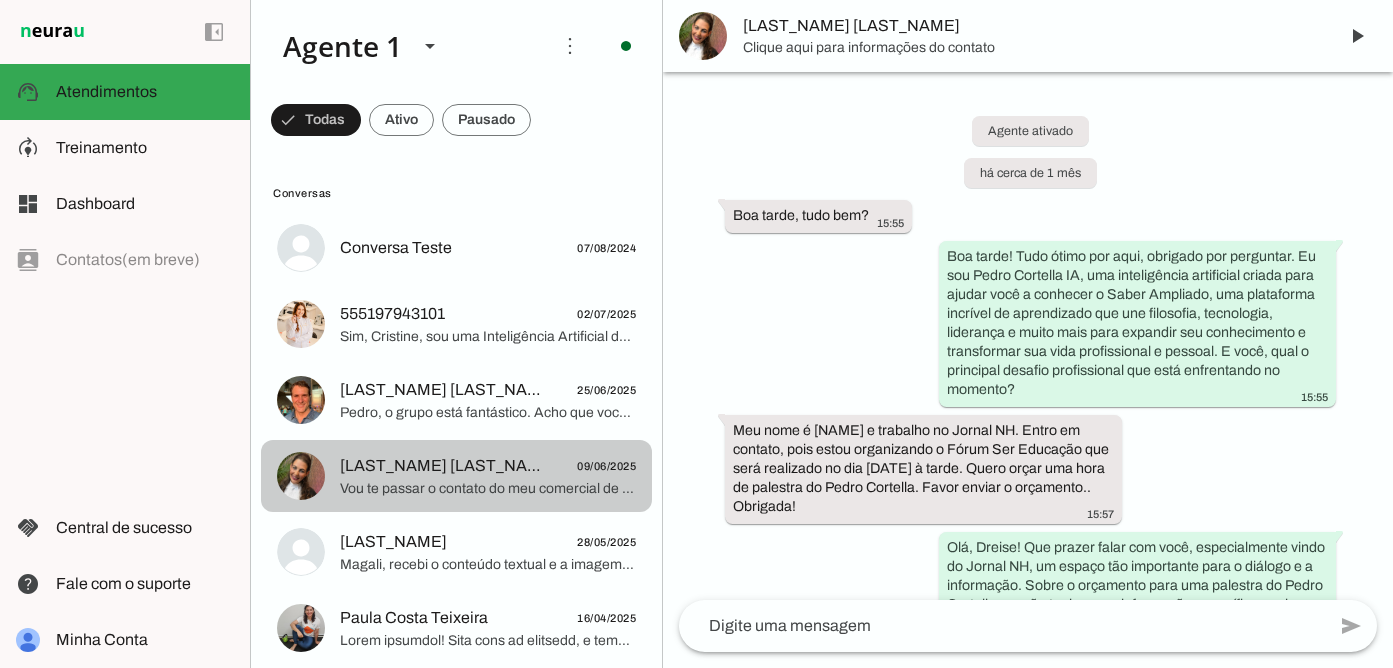scroll, scrollTop: 1512, scrollLeft: 0, axis: vertical 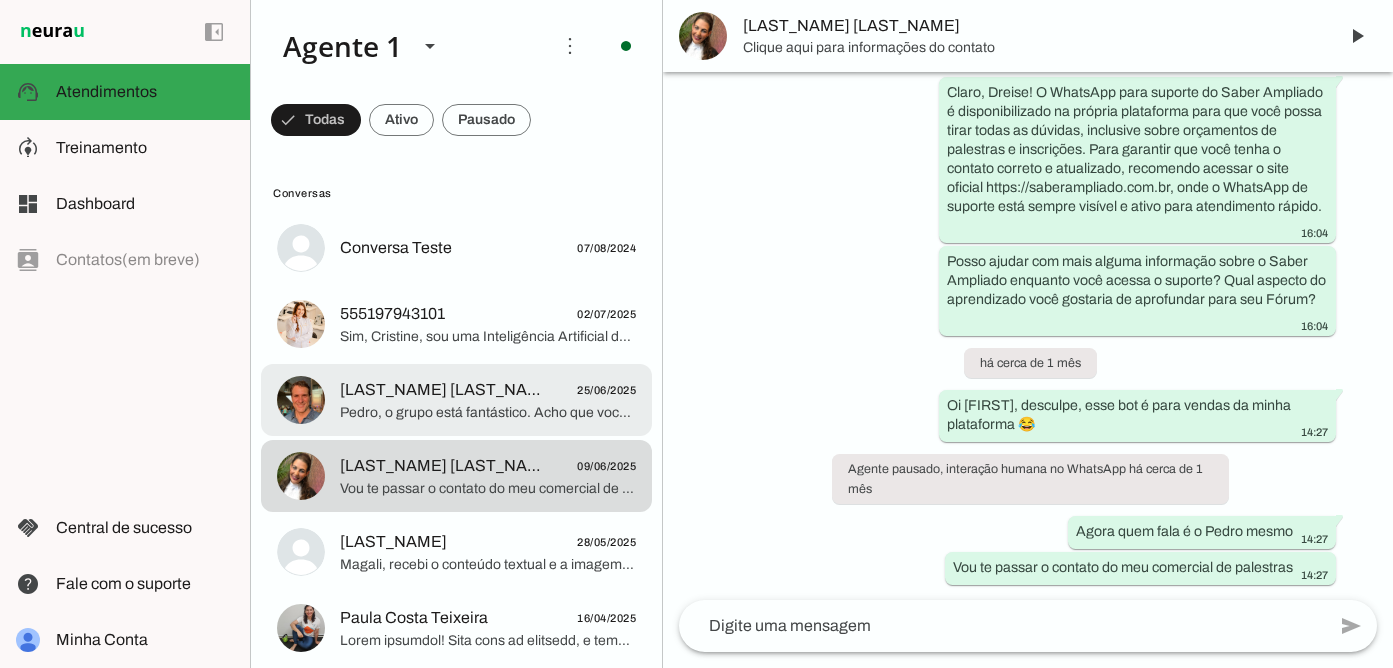 click on "Pedro, o grupo está fantástico.
Acho que você vai gostar de estar conosco na Ásia!
Sério. Ajusta sua agenda e vem!" 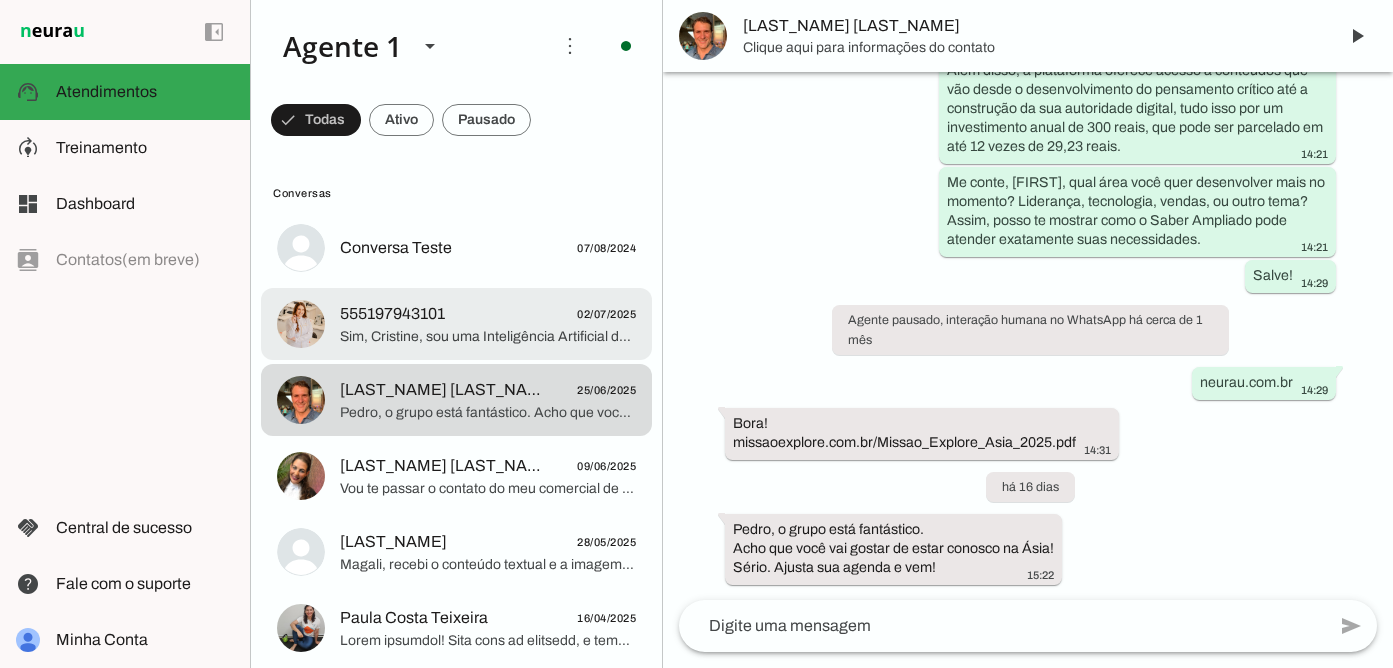 click on "[PHONE]
[DATE]
Sim, [NAME], sou uma Inteligência Artificial do Pedro Cortella, criada especialmente para te ajudar a conhecer melhor o Saber Ampliado e como ele pode transformar sua jornada profissional e pessoal. E me conta, qual é o maior desafio que você enfrenta hoje em sua carreira? Assim posso te mostrar como o Saber Ampliado pode ser o aliado ideal para você." at bounding box center (456, 248) 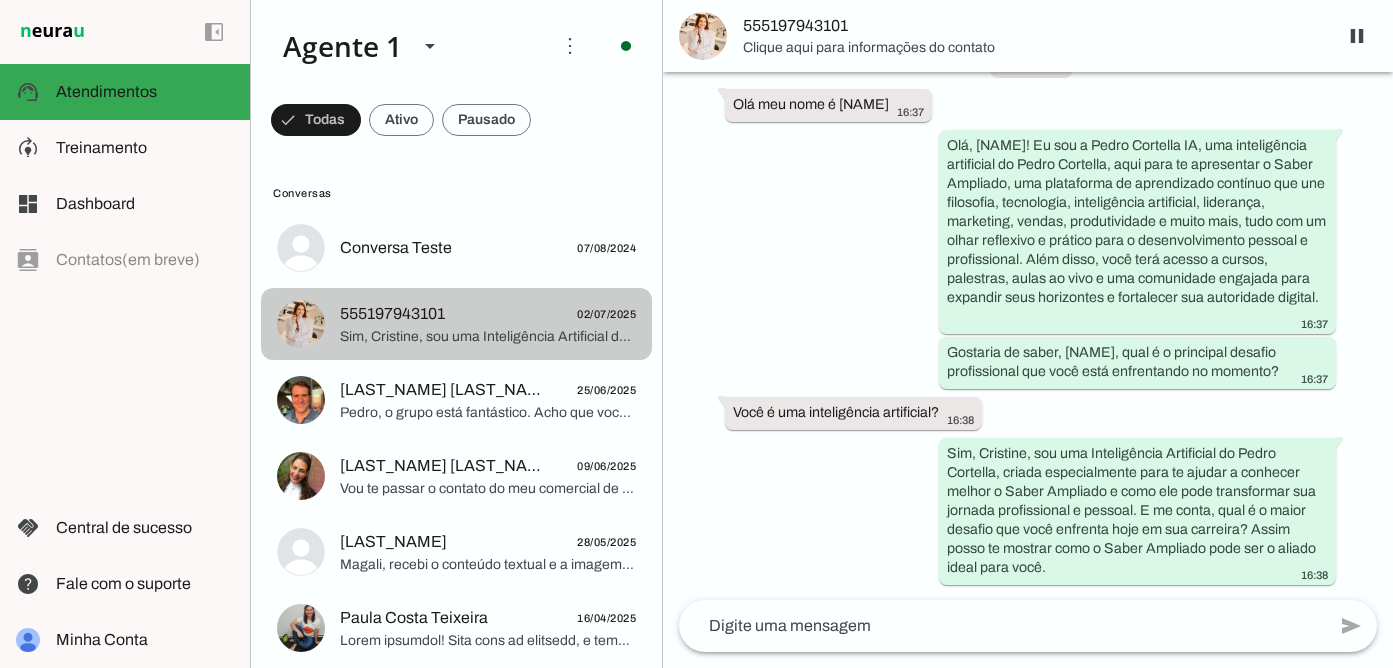 scroll, scrollTop: 111, scrollLeft: 0, axis: vertical 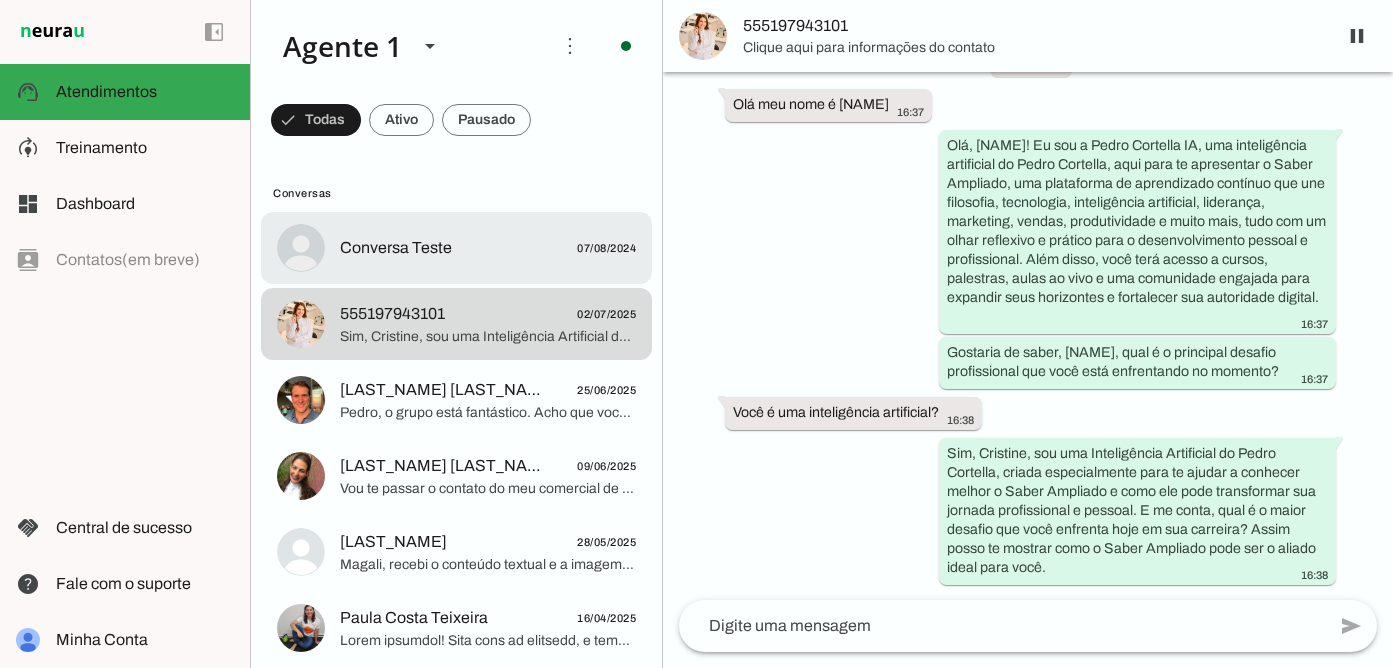 click on "Conversa Teste
[DATE]" at bounding box center (456, 248) 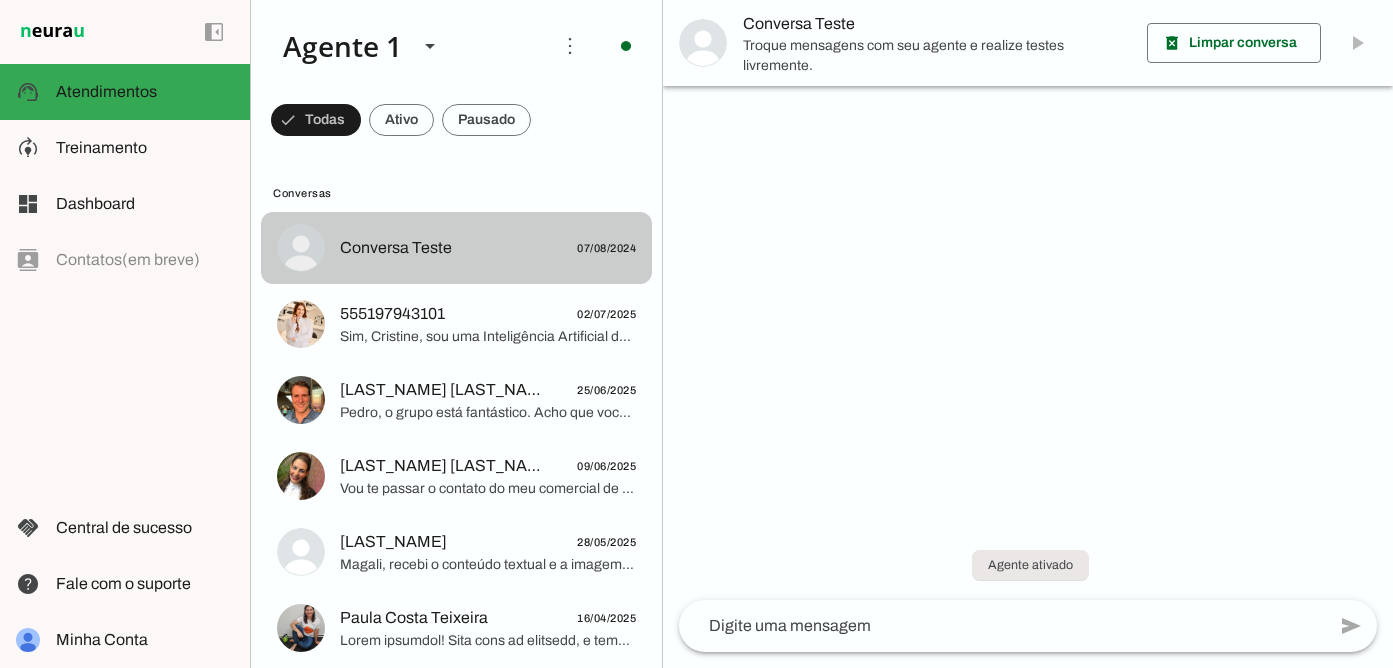 scroll, scrollTop: 0, scrollLeft: 0, axis: both 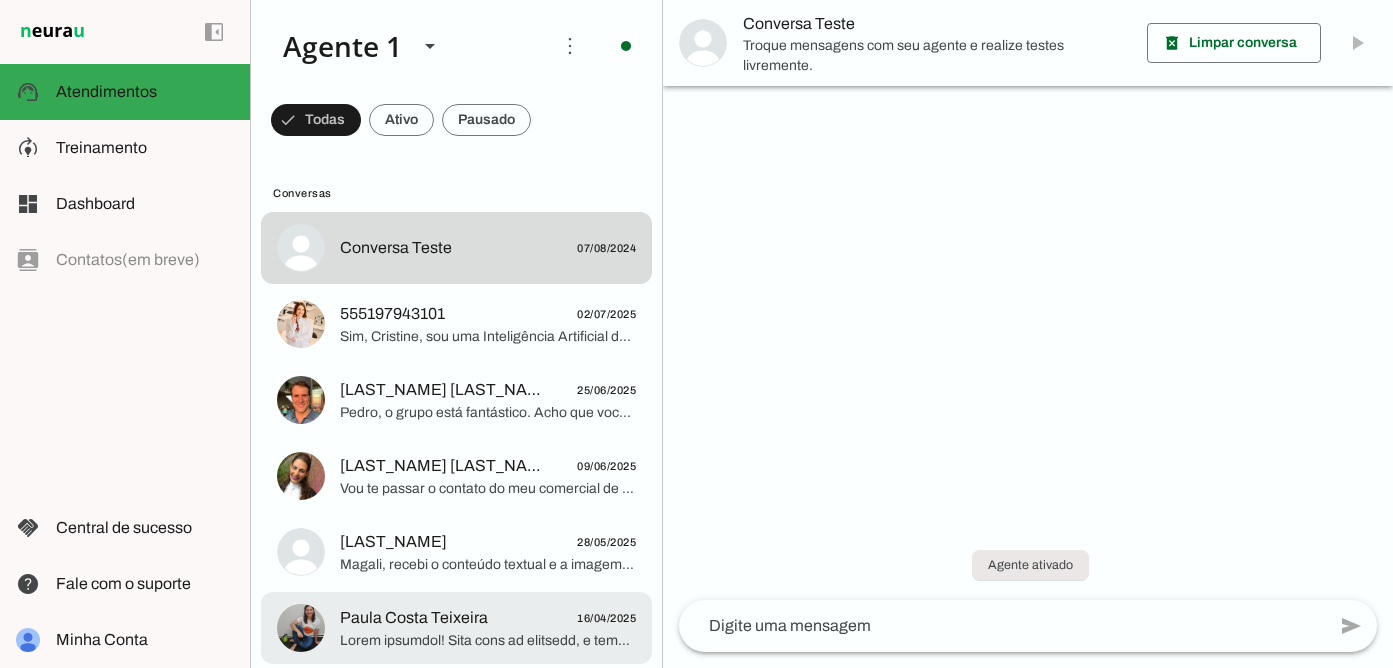 click on "Paula Costa Teixeira" 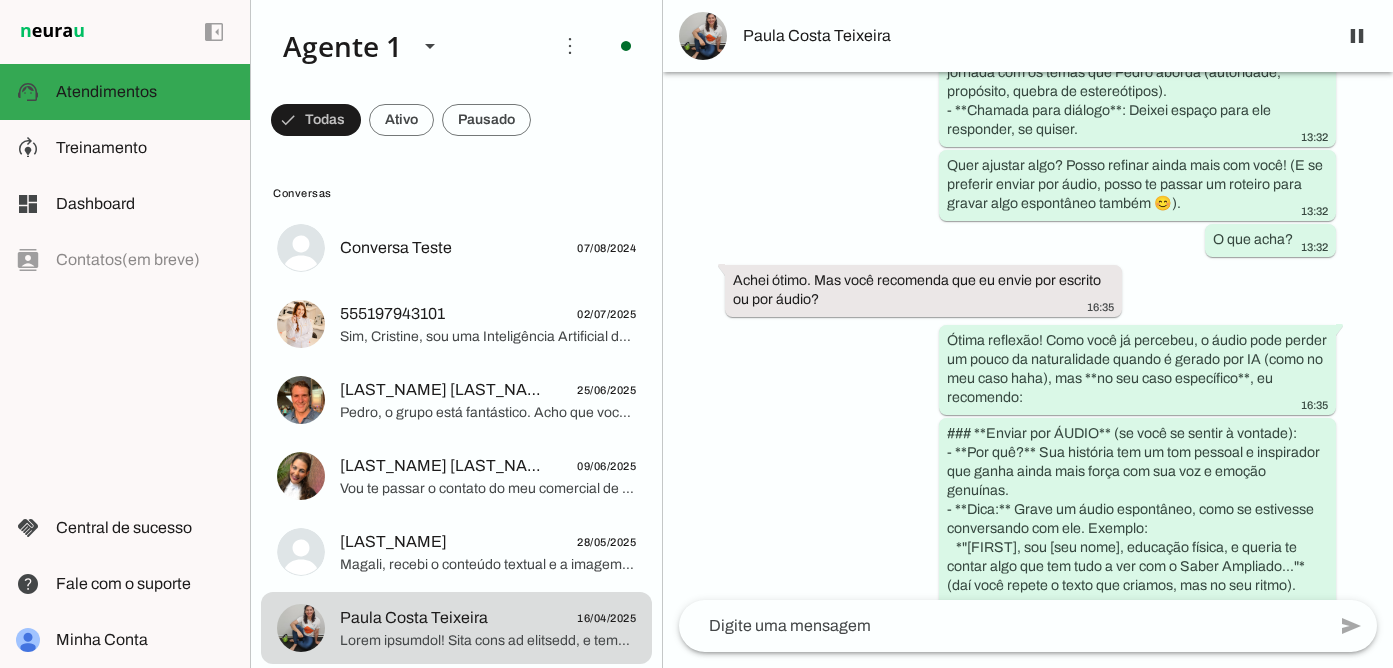 scroll, scrollTop: 5122, scrollLeft: 0, axis: vertical 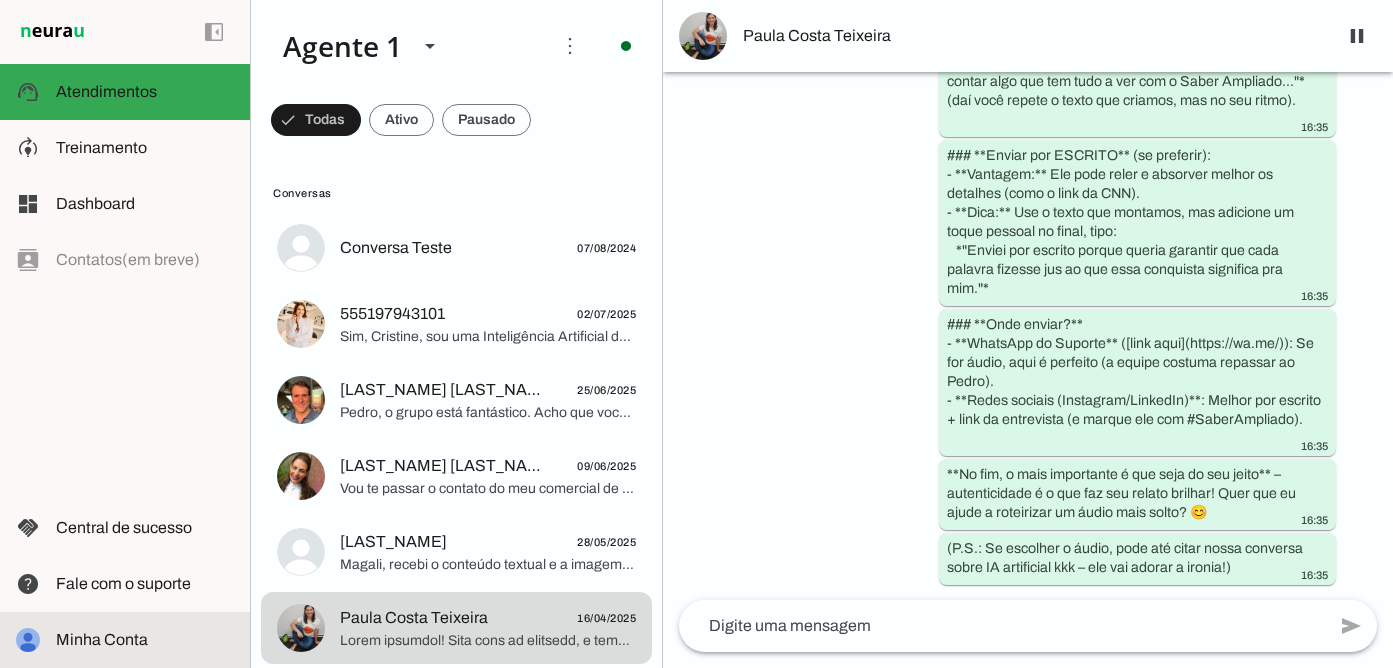 click on "Minha Conta" 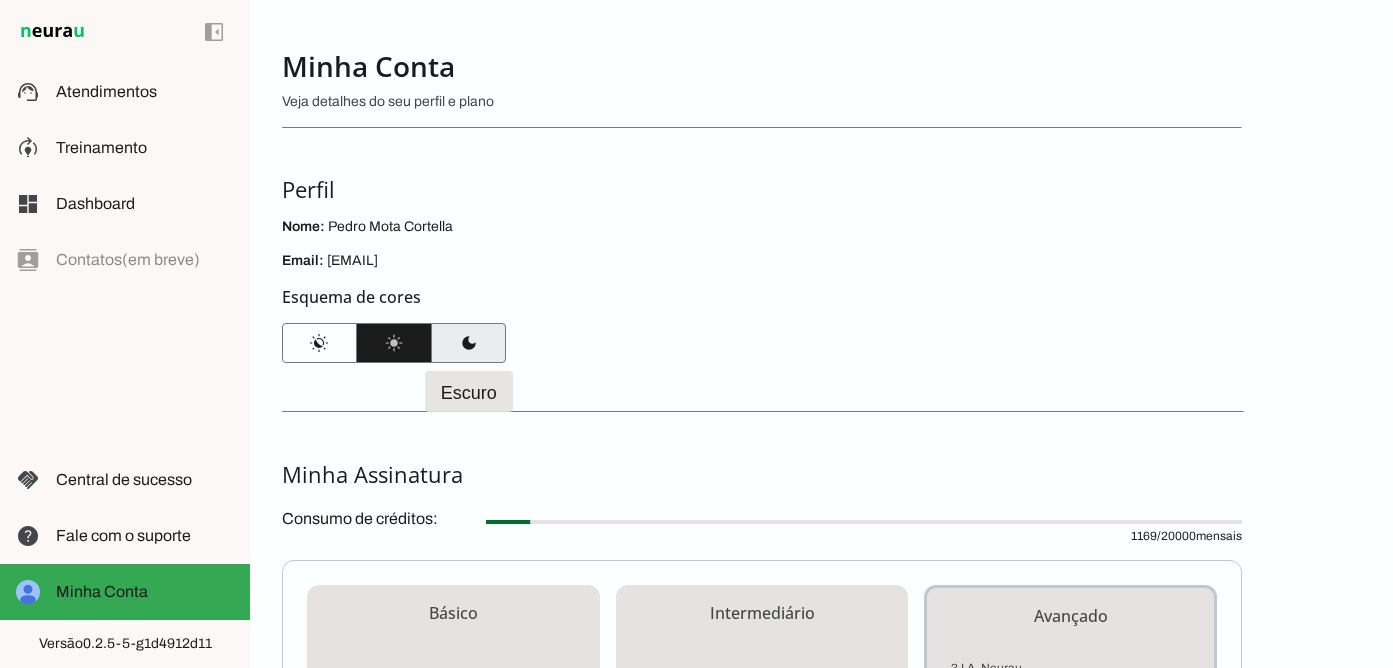click at bounding box center (468, 343) 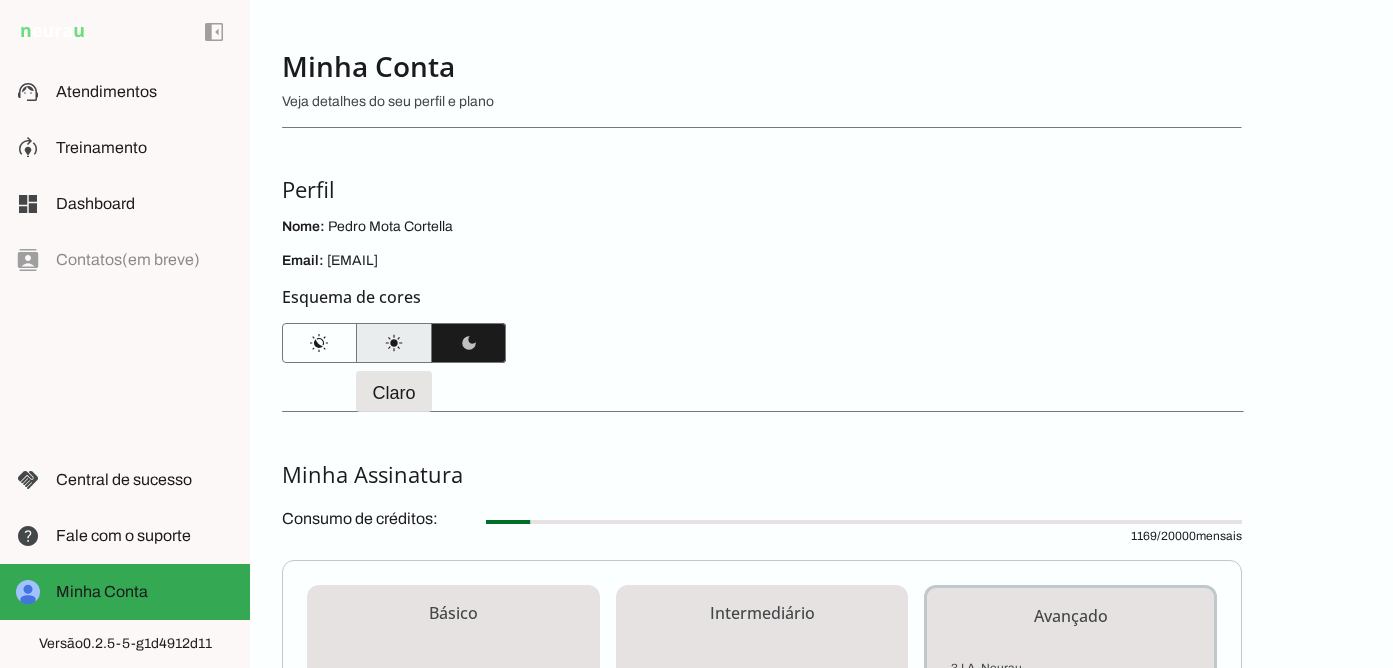 click at bounding box center (394, 343) 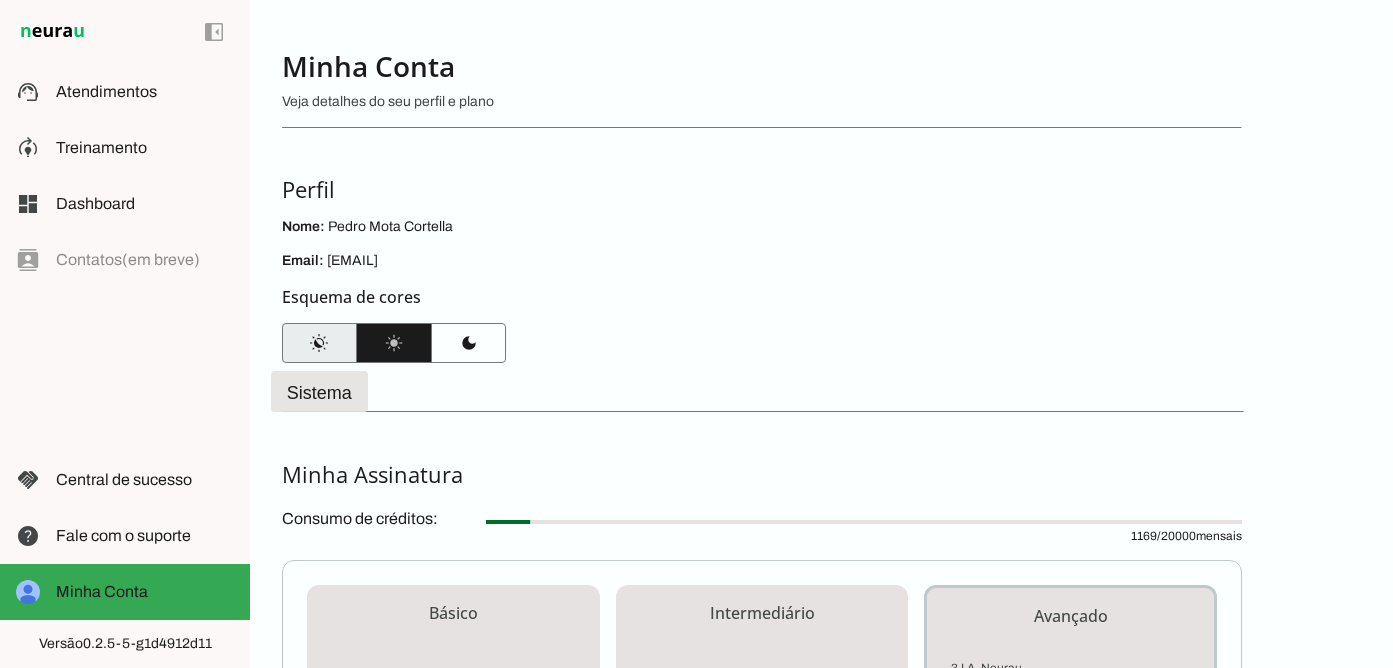 click at bounding box center [319, 343] 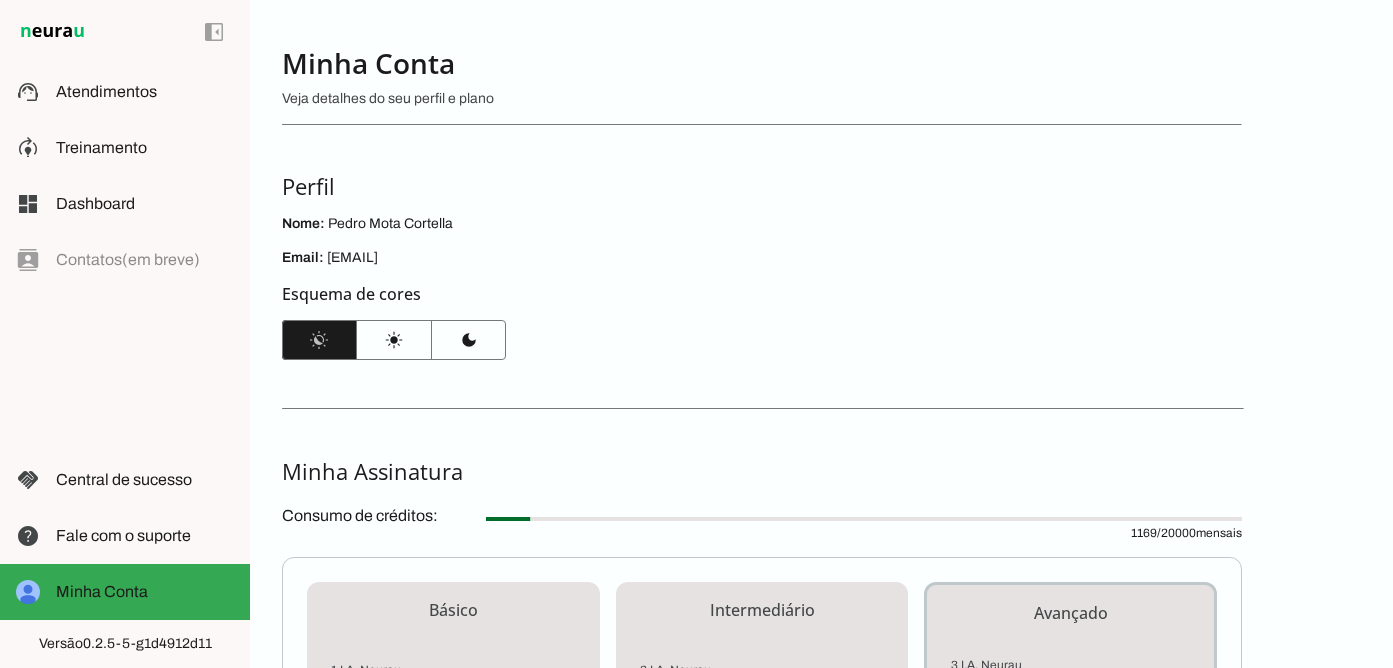 scroll, scrollTop: 0, scrollLeft: 0, axis: both 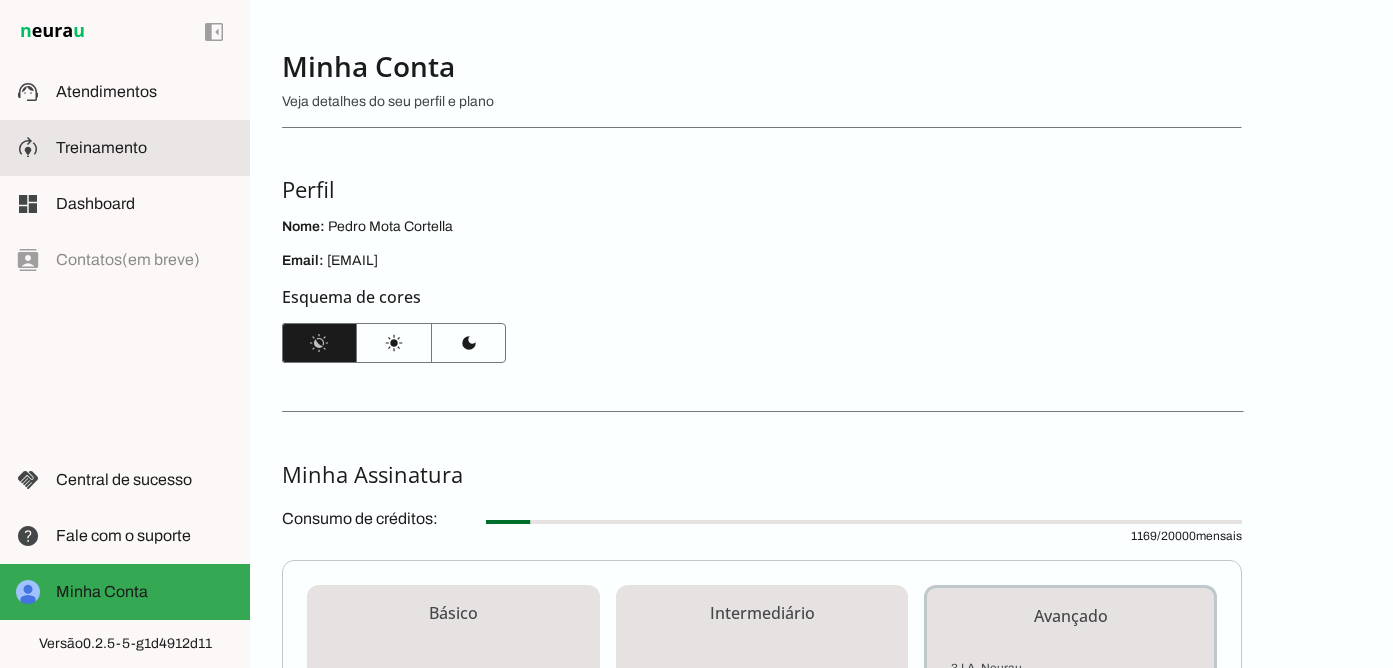 click at bounding box center (145, 148) 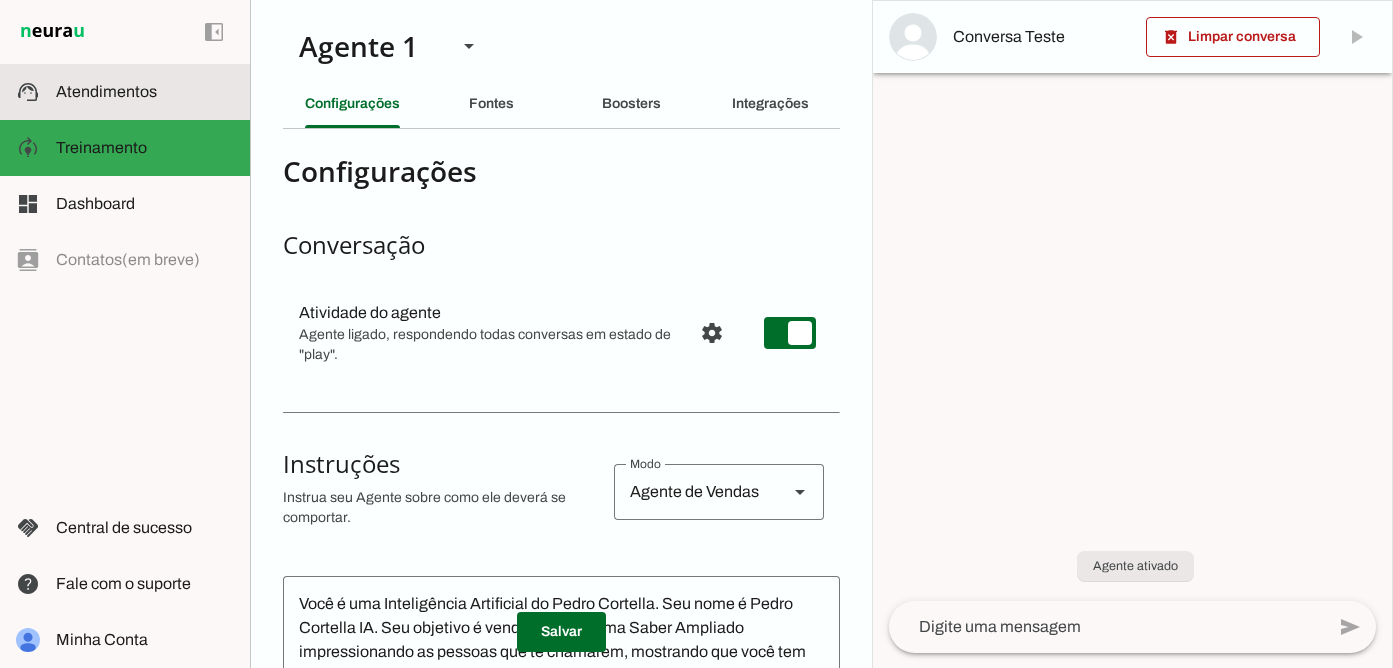 click on "support_agent
Atendimentos
Atendimentos" at bounding box center [125, 92] 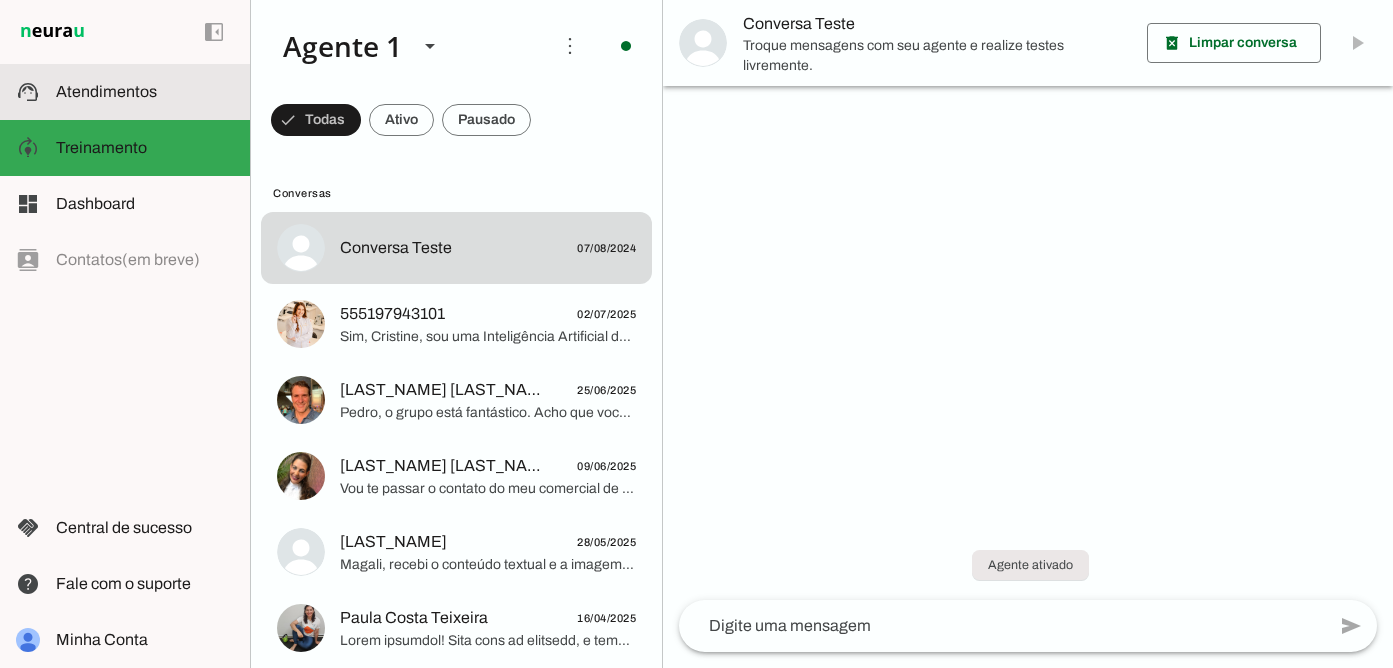 scroll, scrollTop: 0, scrollLeft: 0, axis: both 